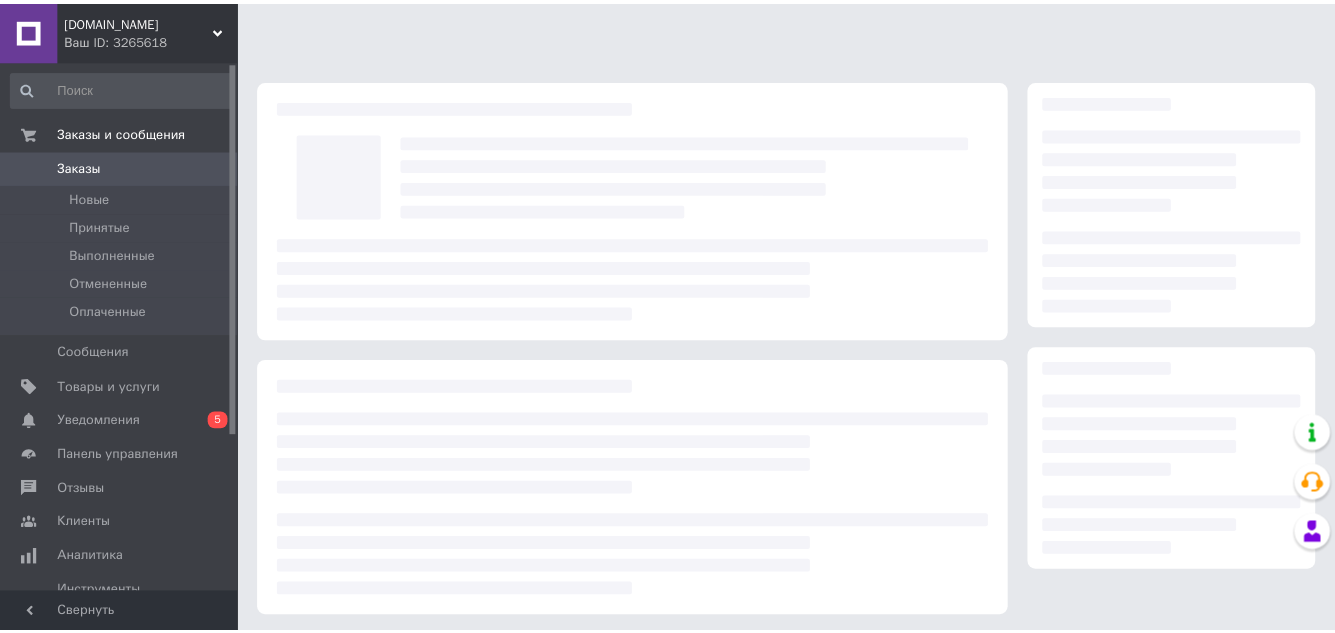 scroll, scrollTop: 0, scrollLeft: 0, axis: both 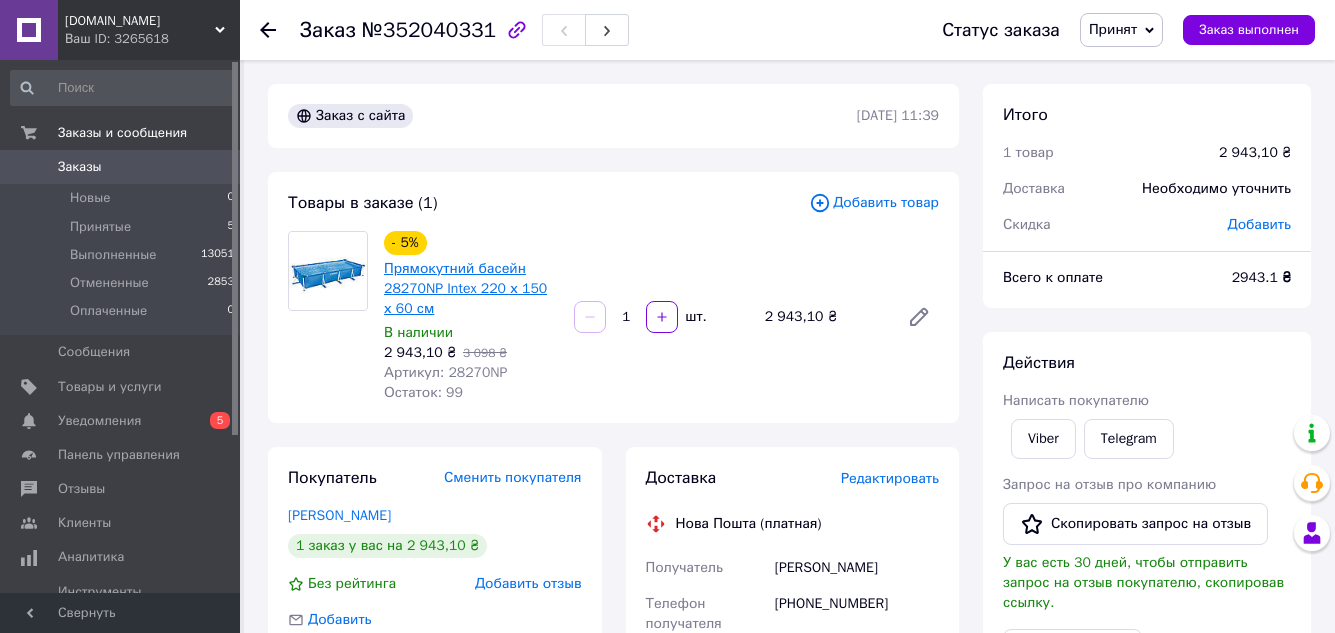 click on "Прямокутний басейн 28270NP Intex 220 х 150 х 60 см" at bounding box center (465, 288) 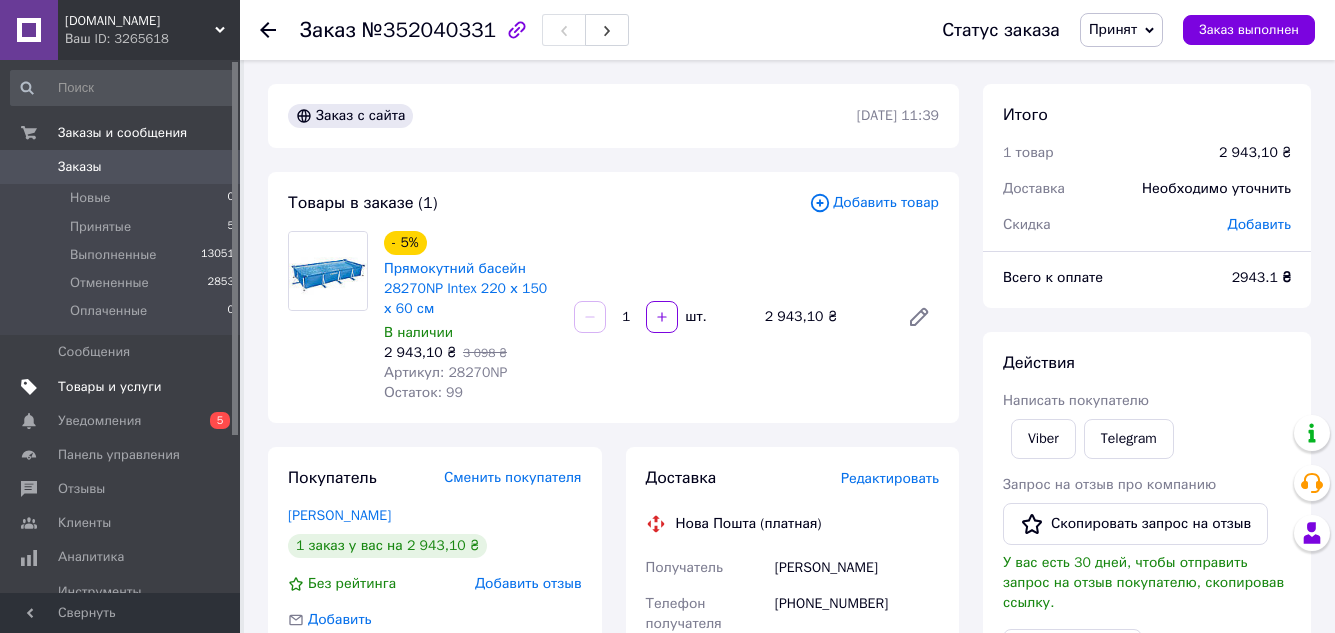 click on "Товары и услуги" at bounding box center [110, 387] 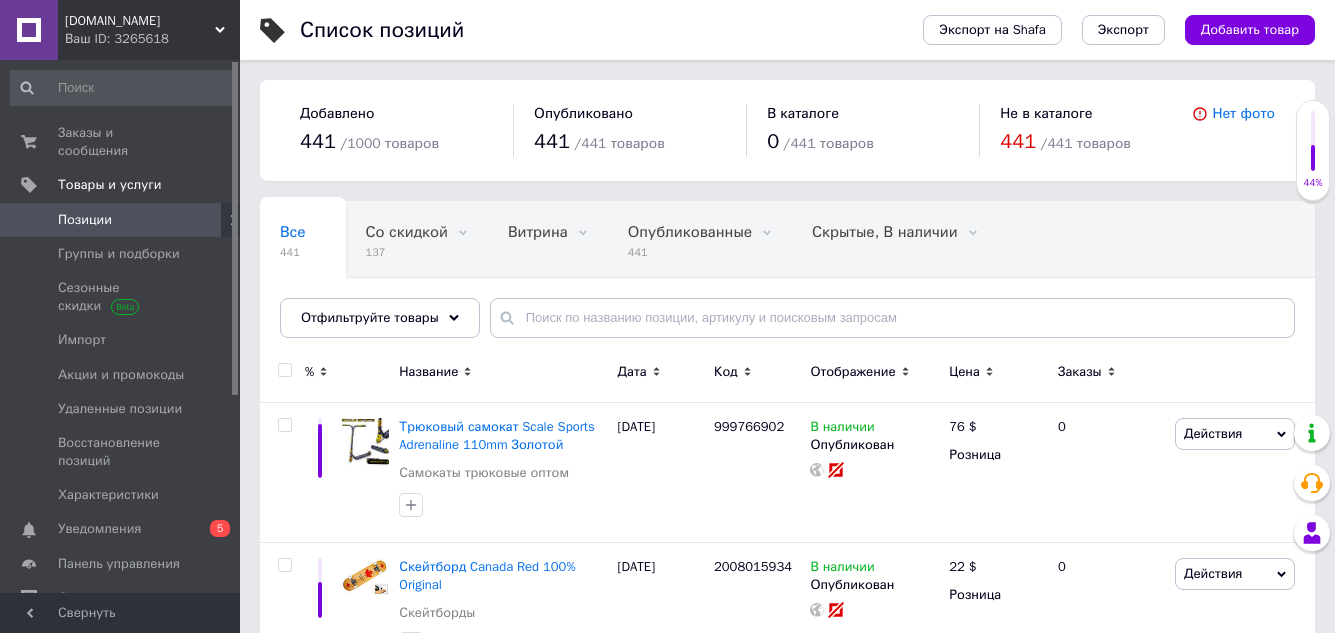 scroll, scrollTop: 13990, scrollLeft: 0, axis: vertical 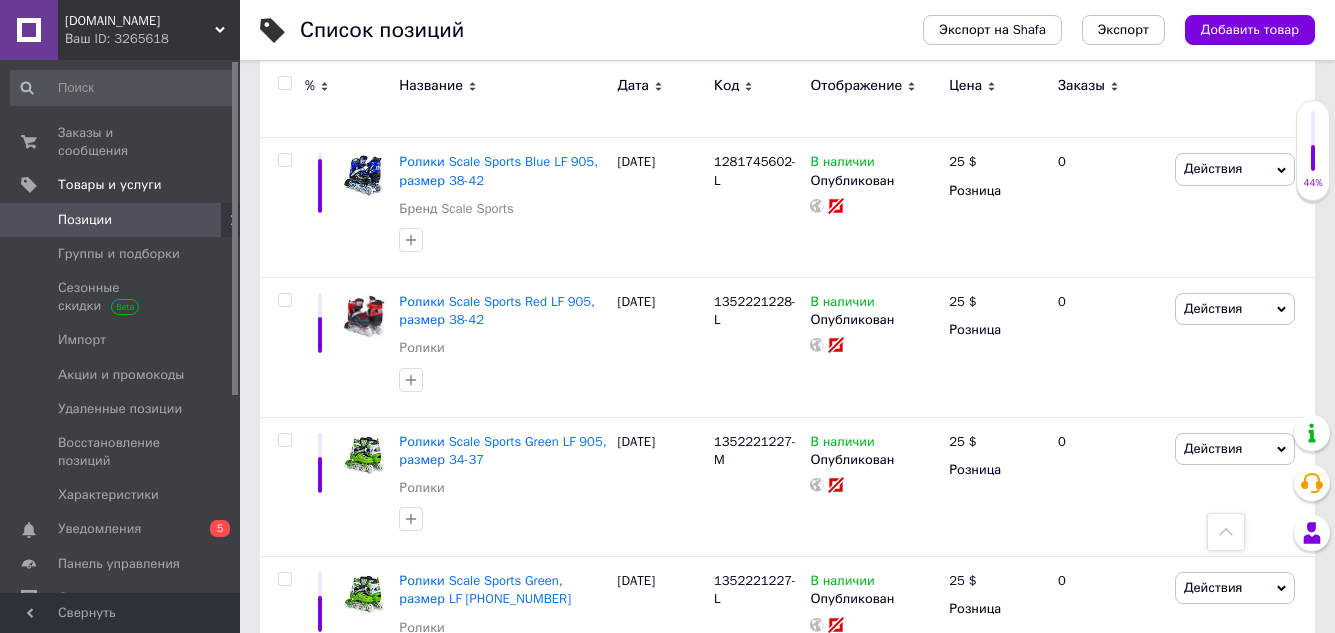 click on "3" at bounding box center [372, 737] 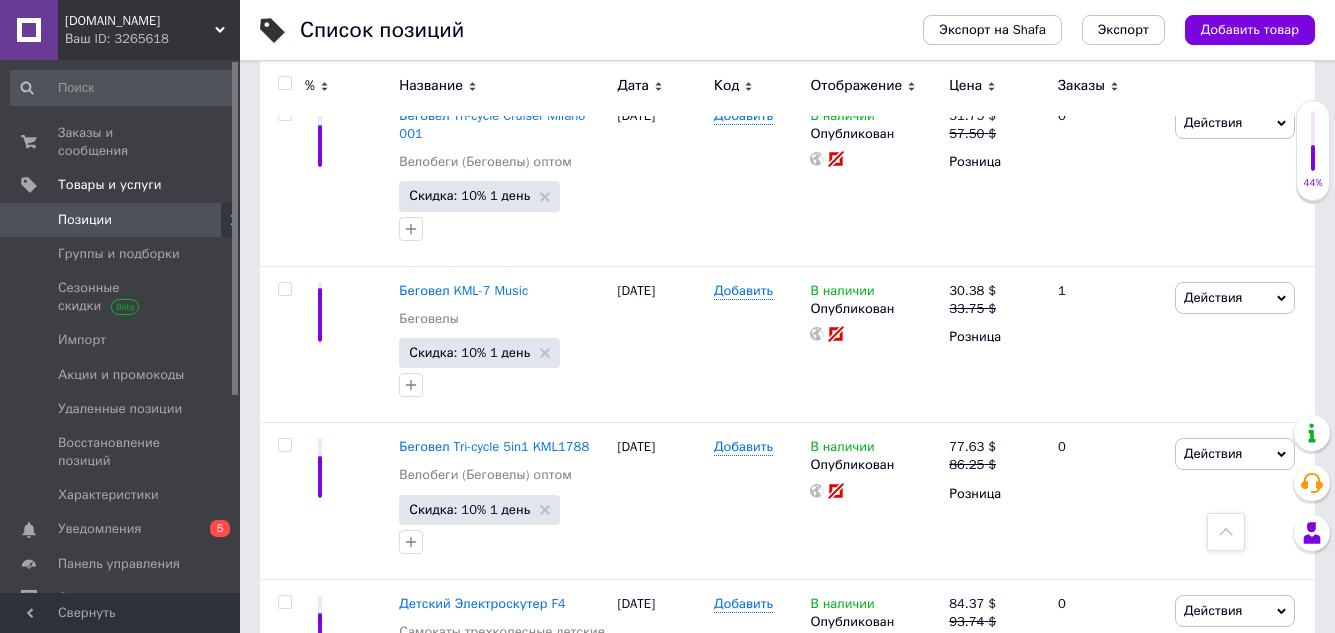 scroll, scrollTop: 16227, scrollLeft: 0, axis: vertical 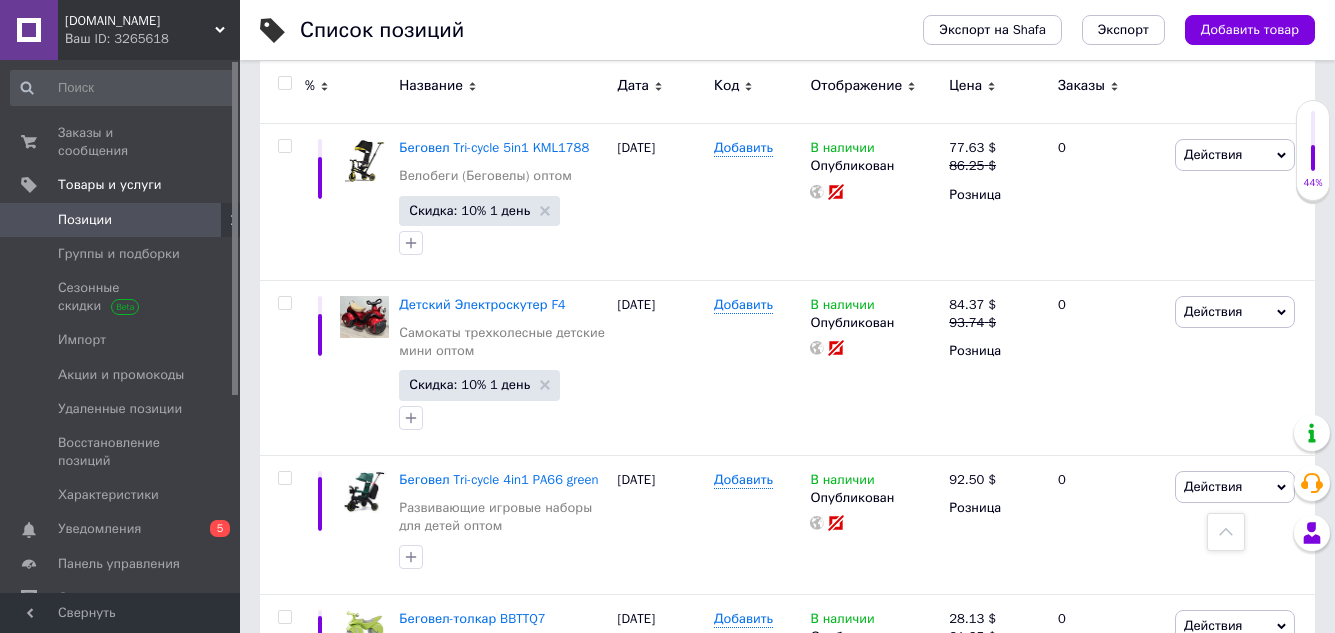 click on "4" at bounding box center [550, 792] 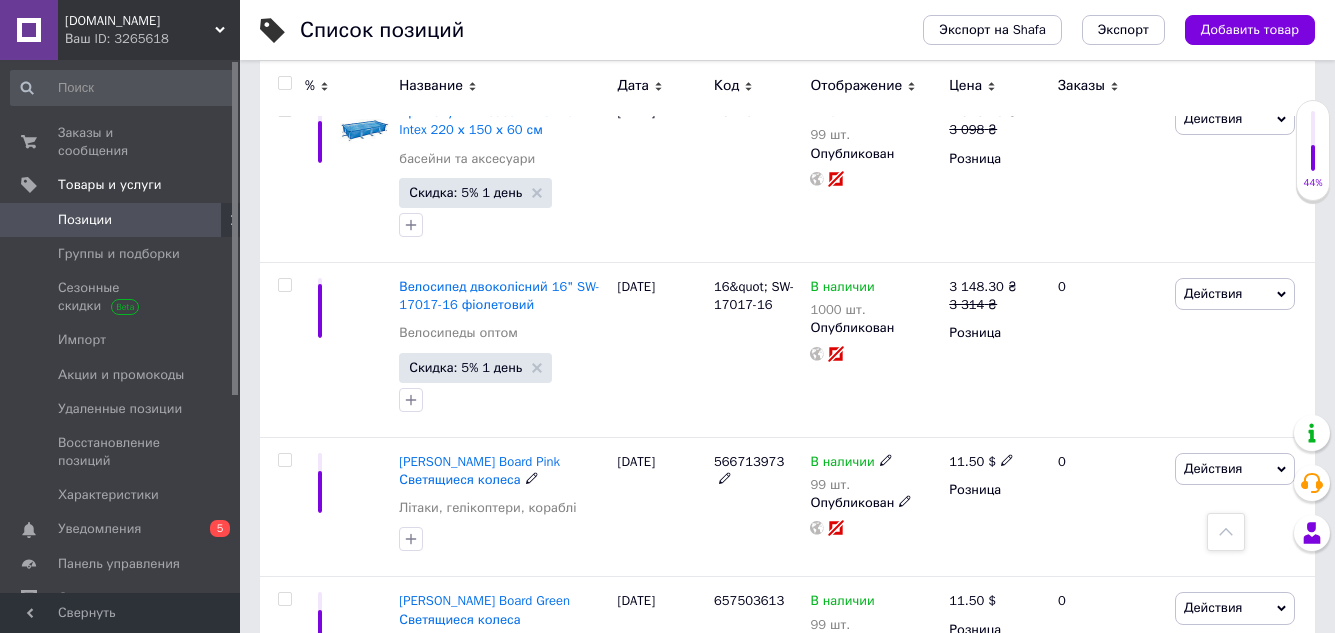 scroll, scrollTop: 8866, scrollLeft: 0, axis: vertical 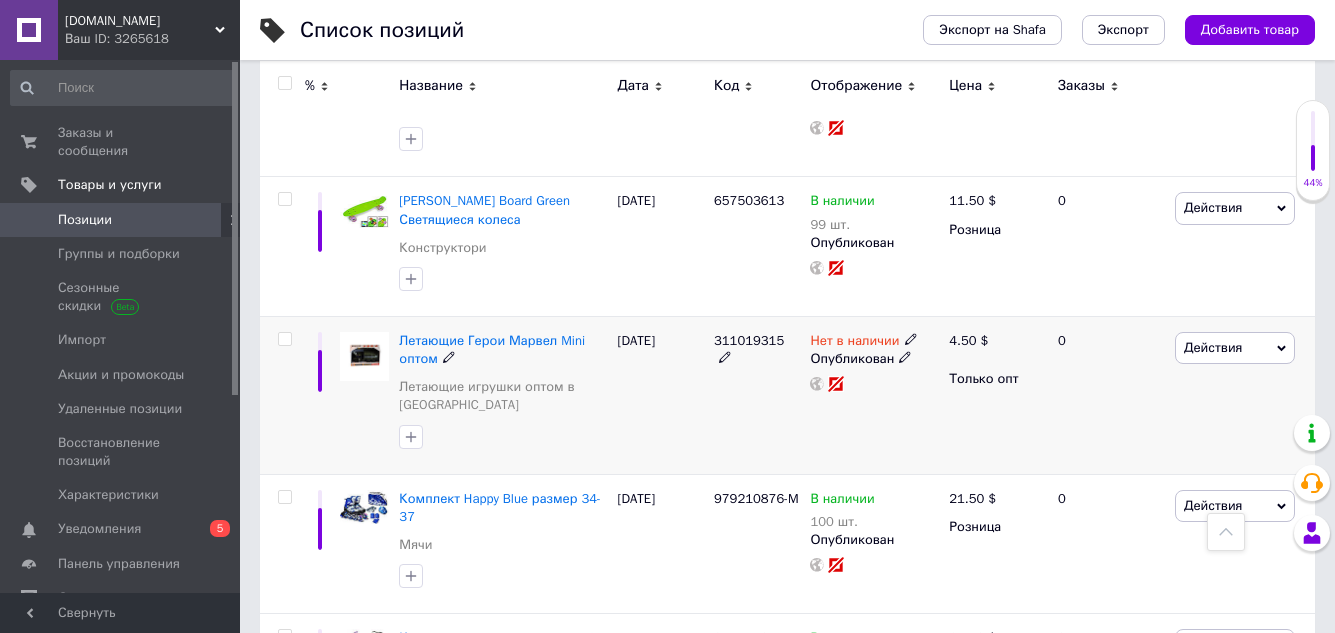 click at bounding box center [284, 339] 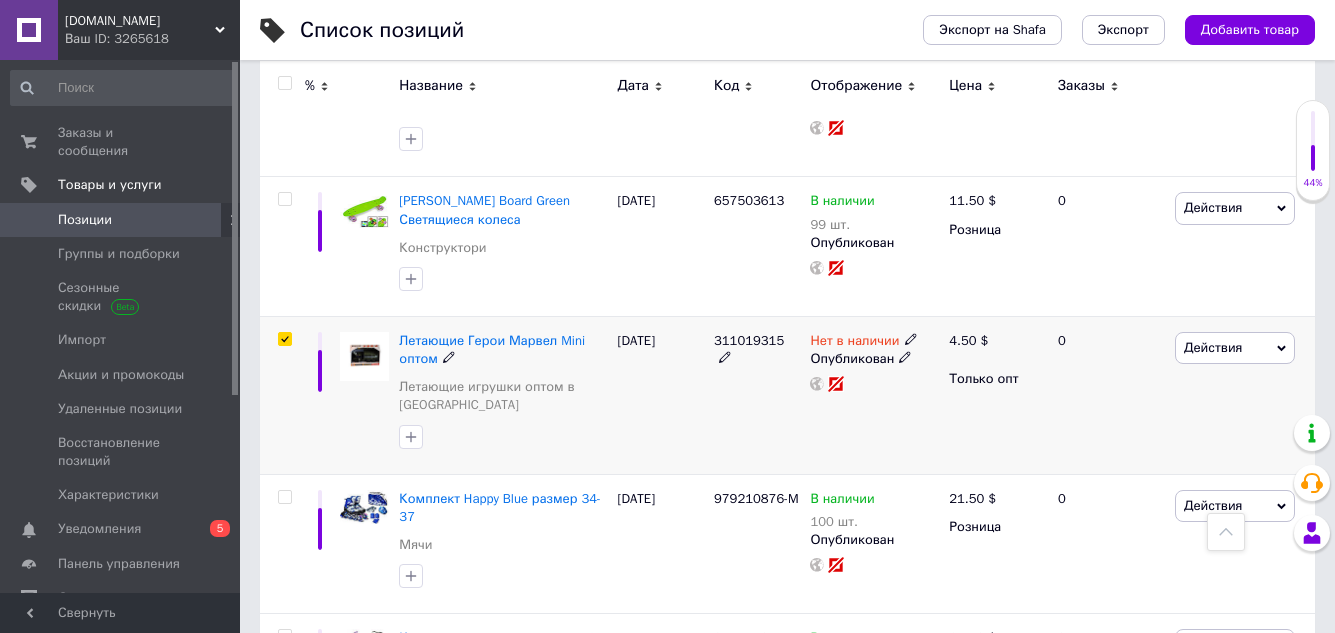 checkbox on "true" 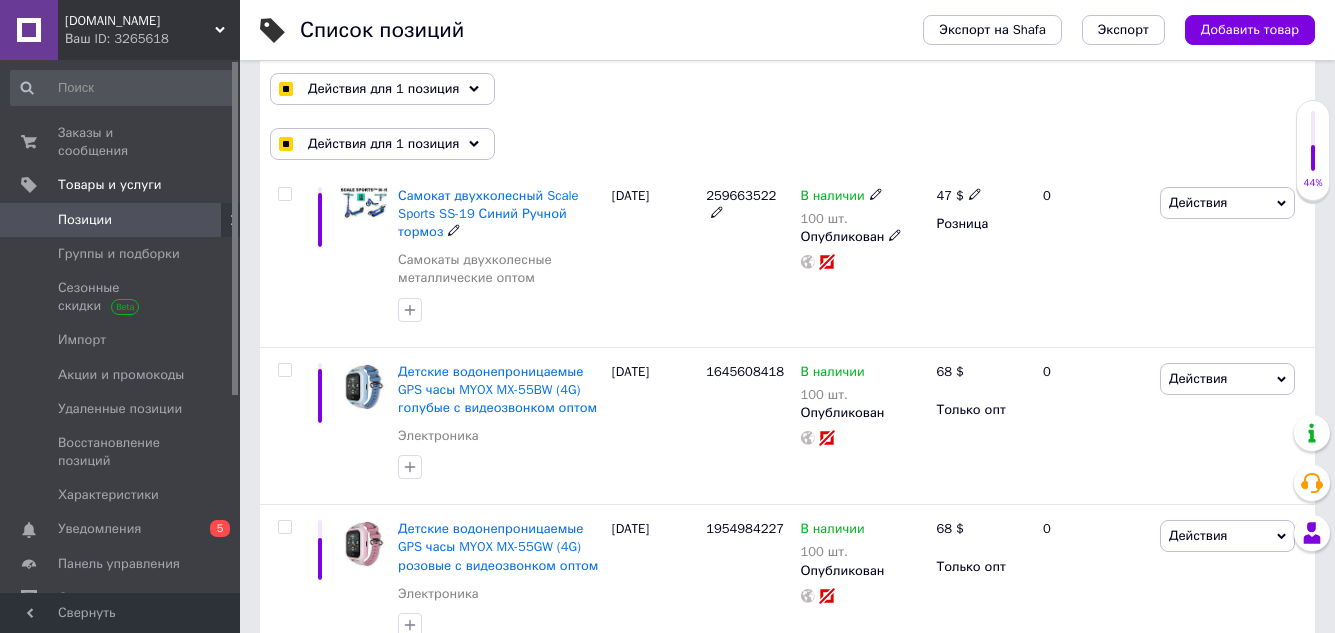 scroll, scrollTop: 2, scrollLeft: 0, axis: vertical 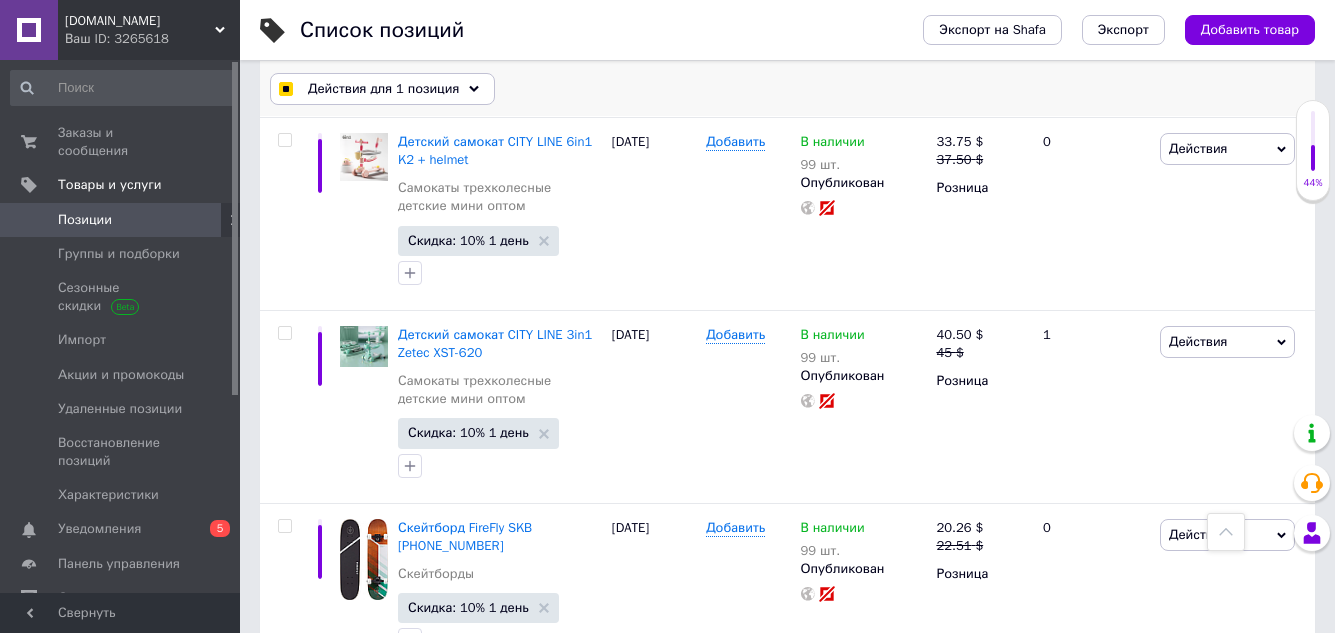 click 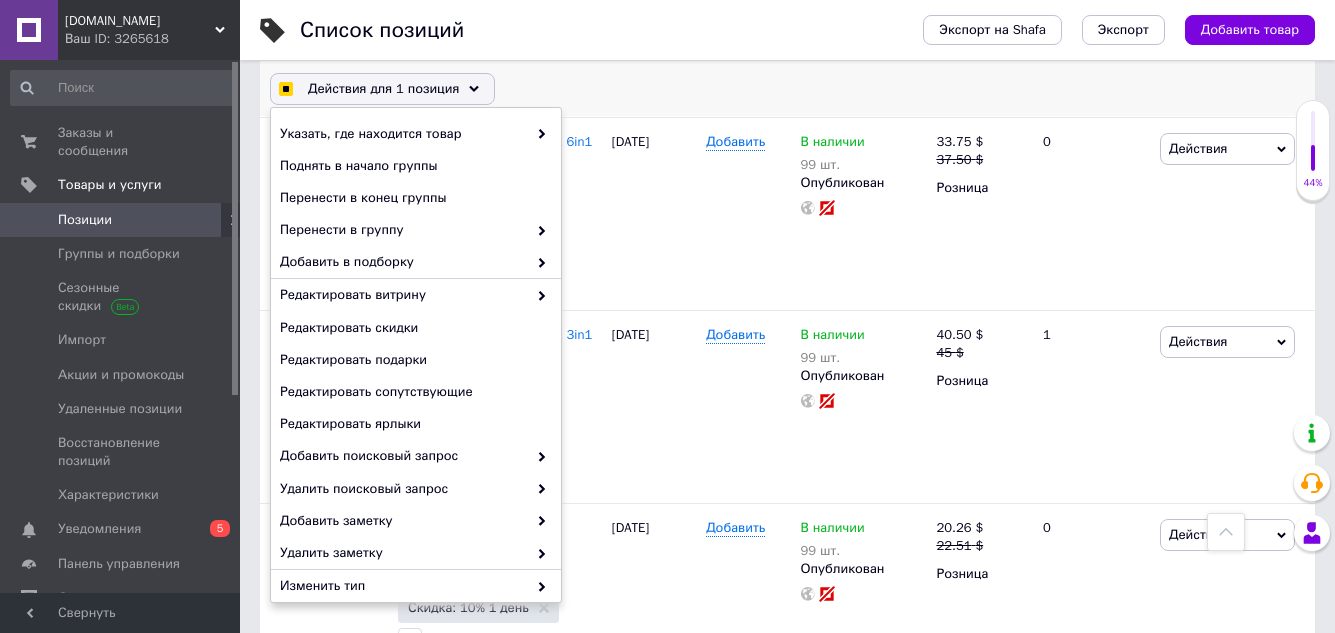 checkbox on "true" 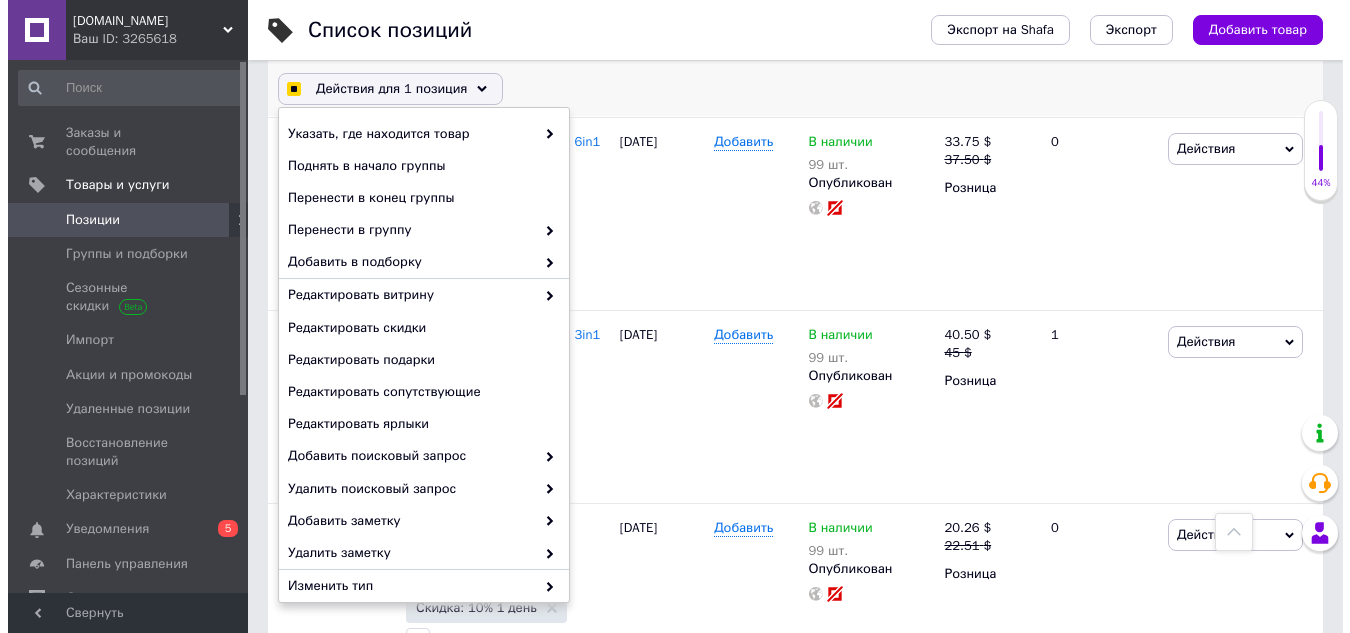 scroll, scrollTop: 173, scrollLeft: 0, axis: vertical 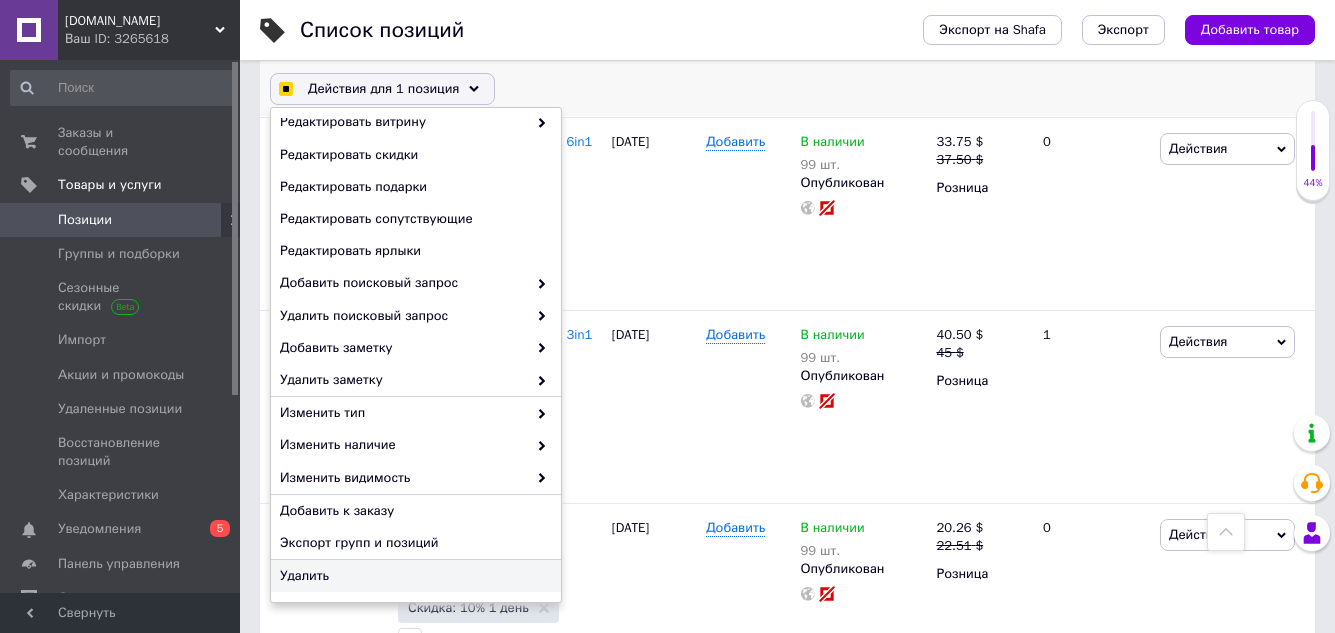 checkbox on "true" 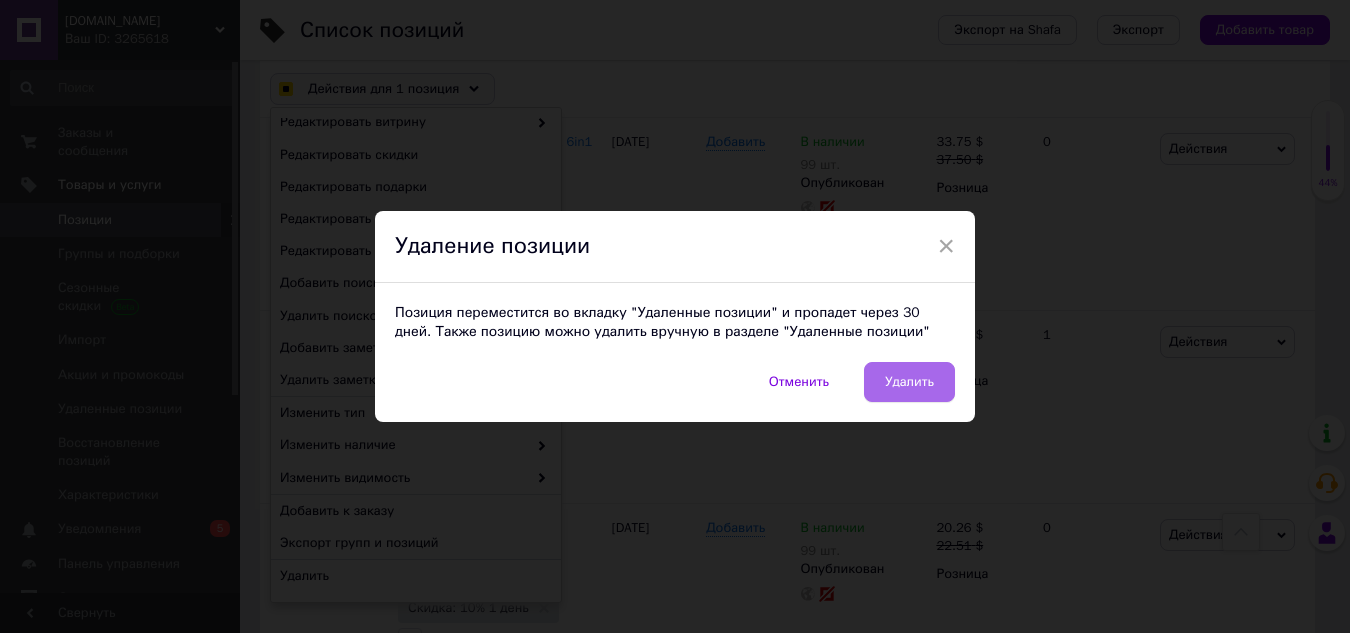 click on "Удалить" at bounding box center [909, 382] 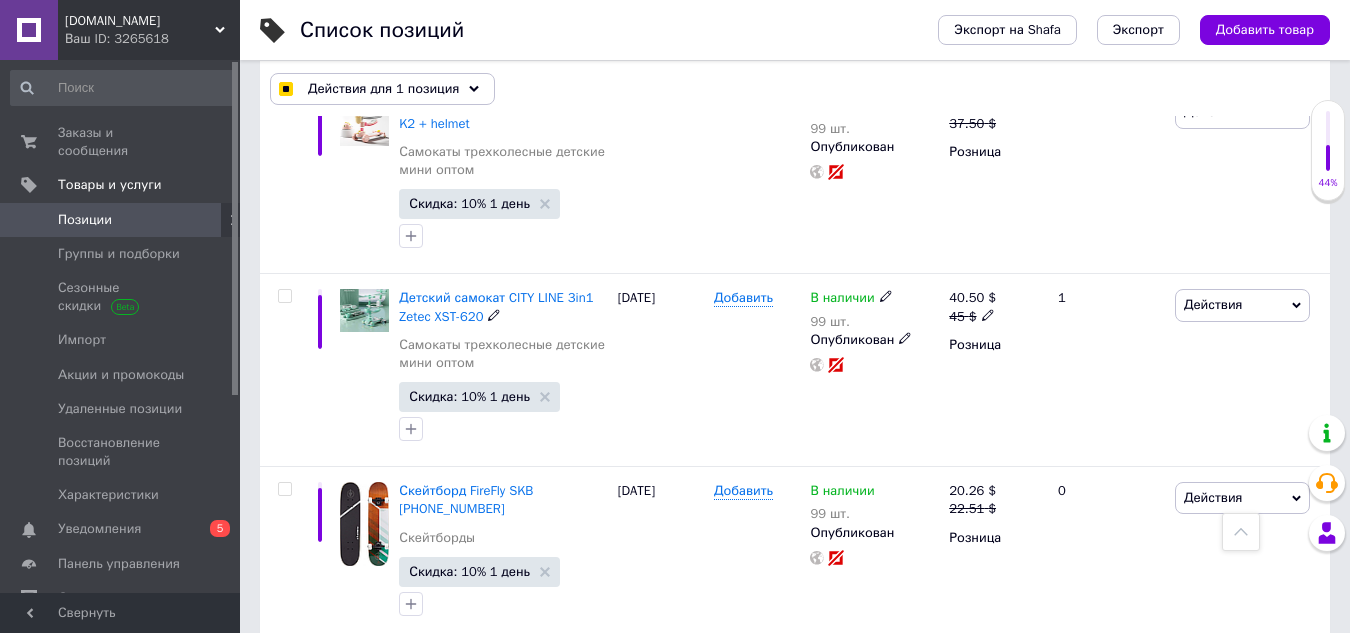 checkbox on "true" 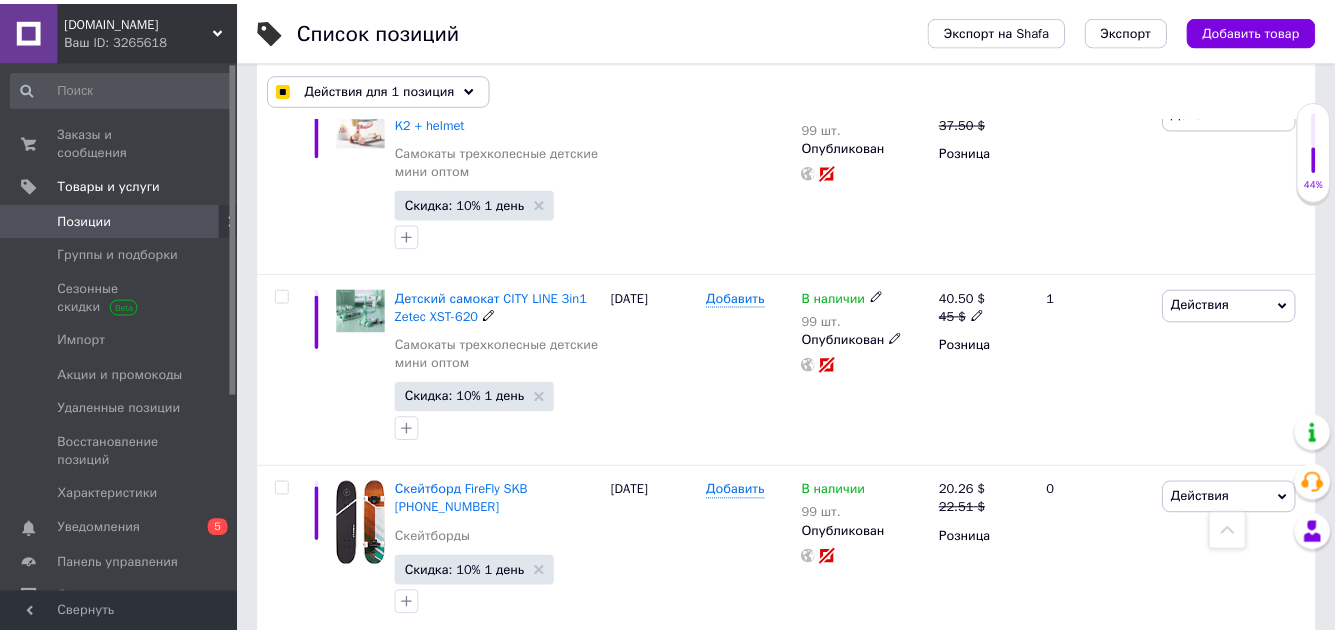 scroll, scrollTop: 15847, scrollLeft: 0, axis: vertical 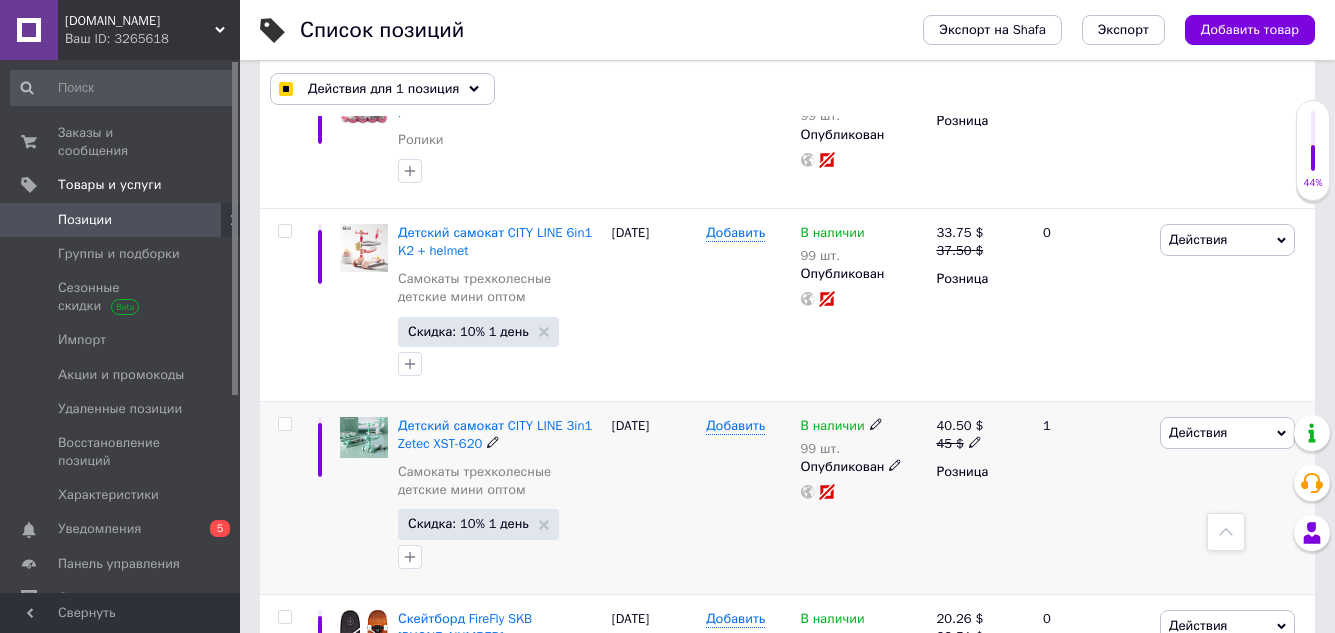 checkbox on "false" 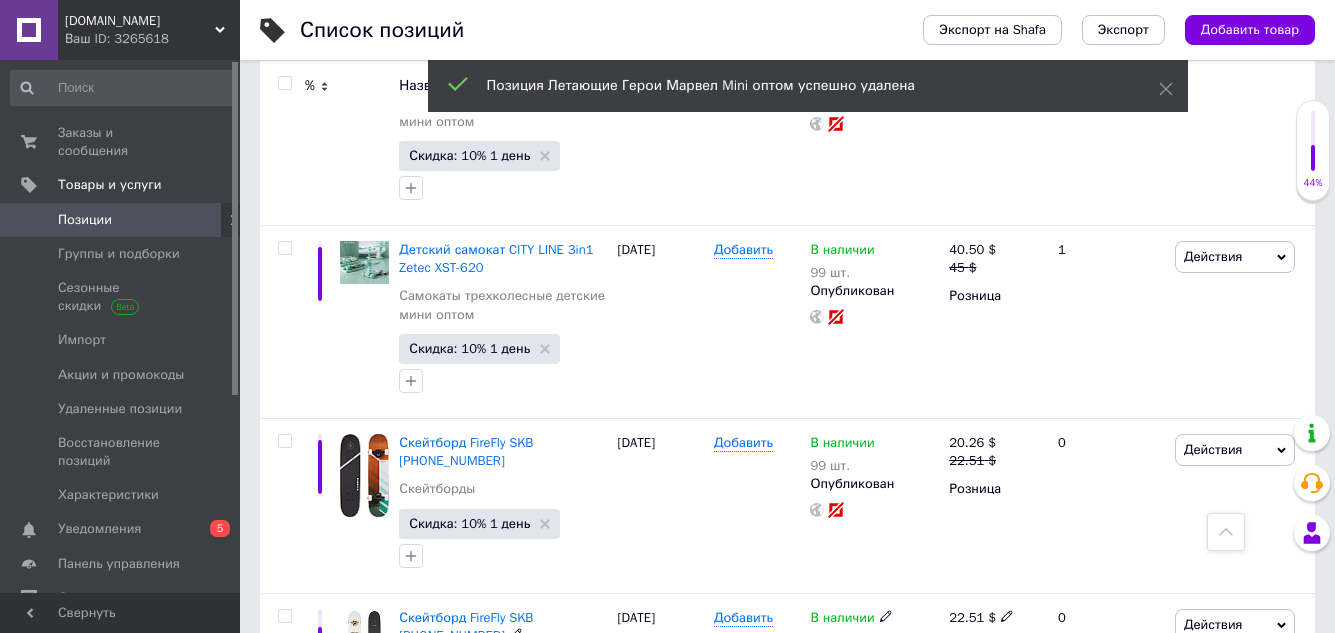 scroll, scrollTop: 15811, scrollLeft: 0, axis: vertical 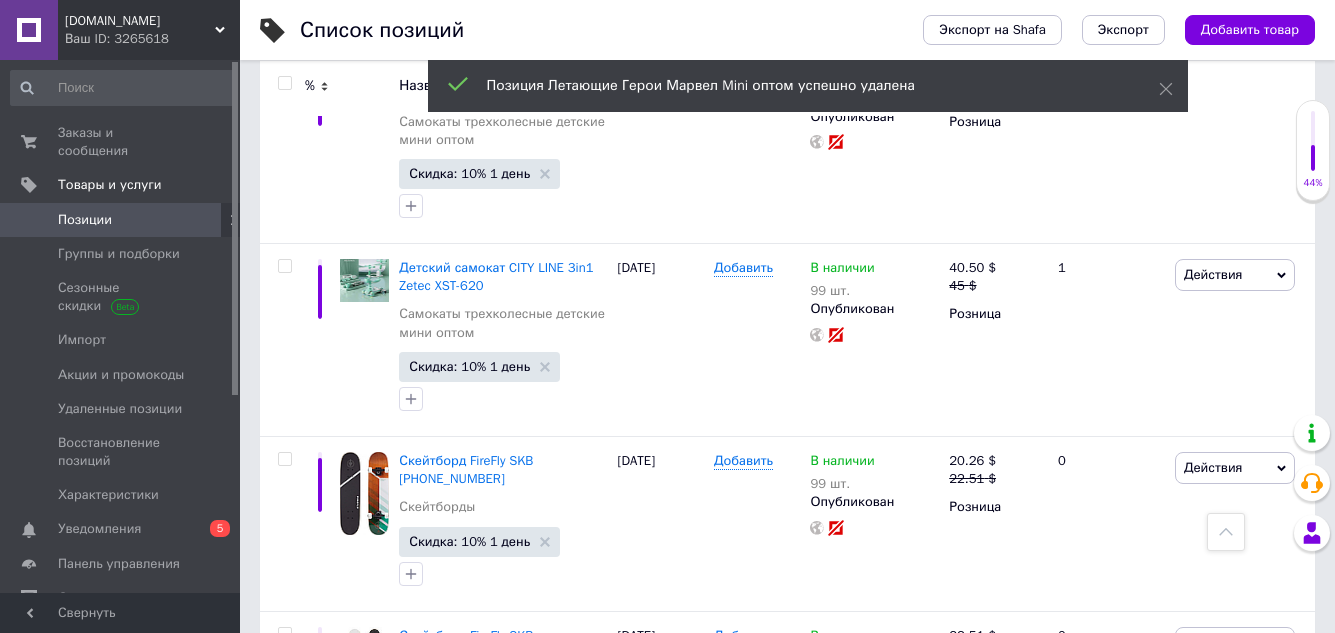 click on "3" at bounding box center [505, 791] 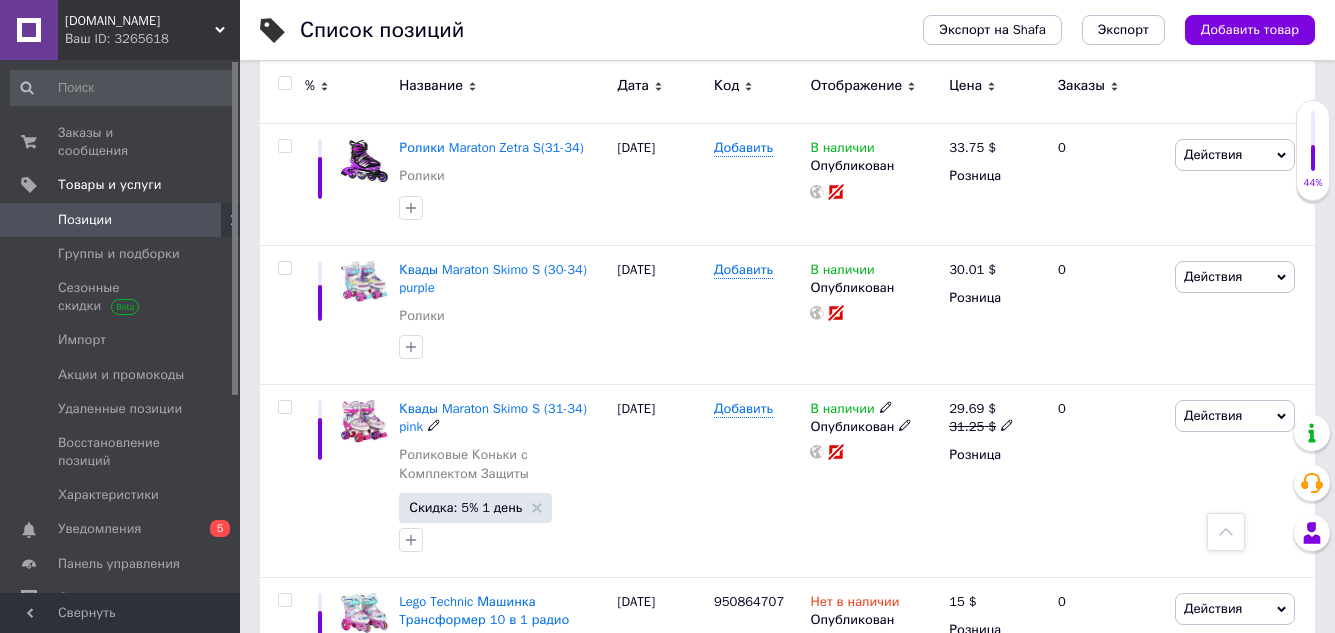 scroll, scrollTop: 4427, scrollLeft: 0, axis: vertical 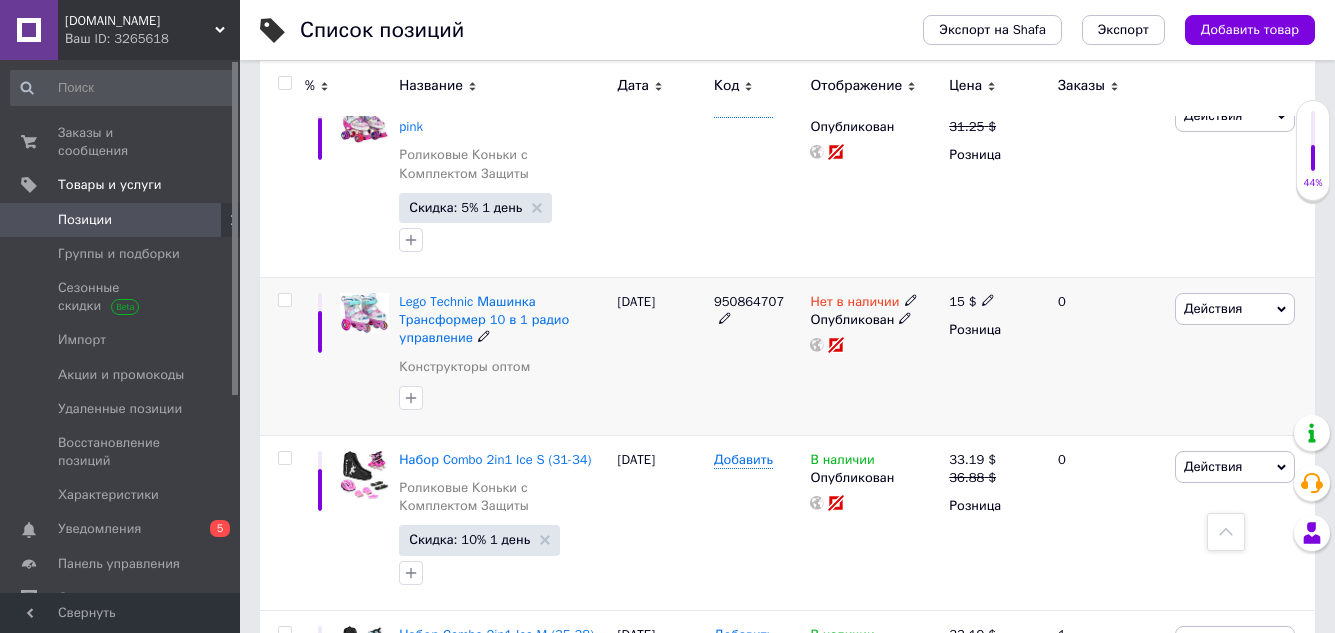 click at bounding box center (284, 300) 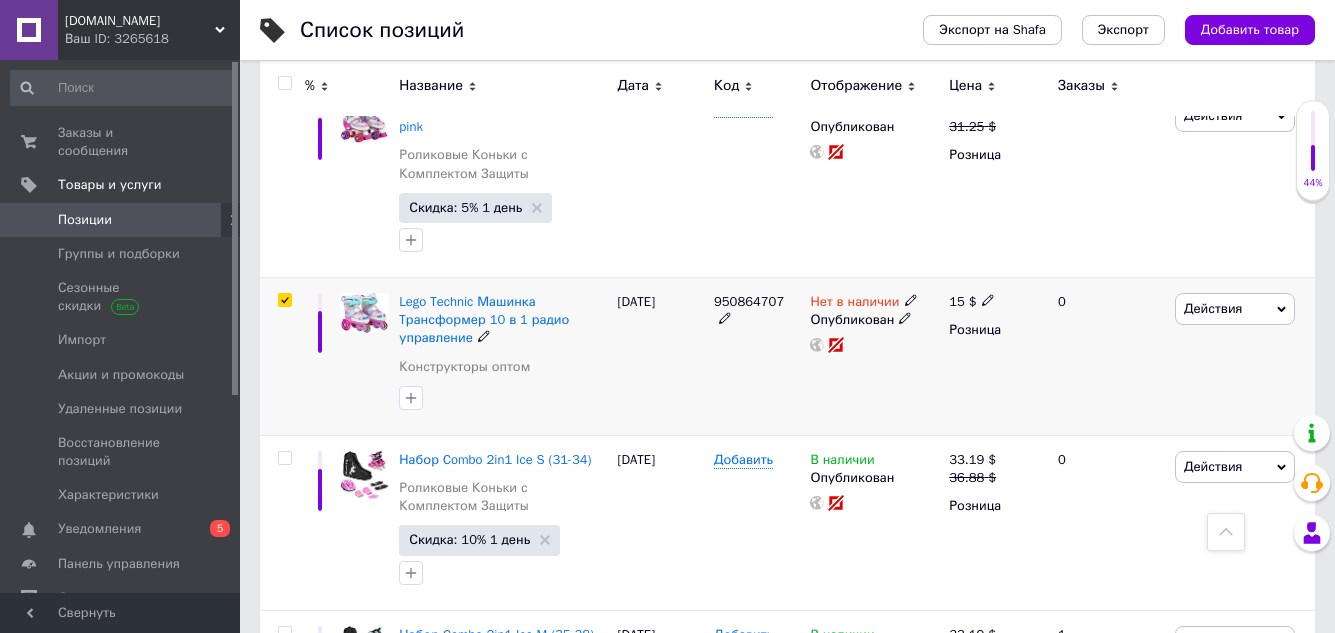 checkbox on "true" 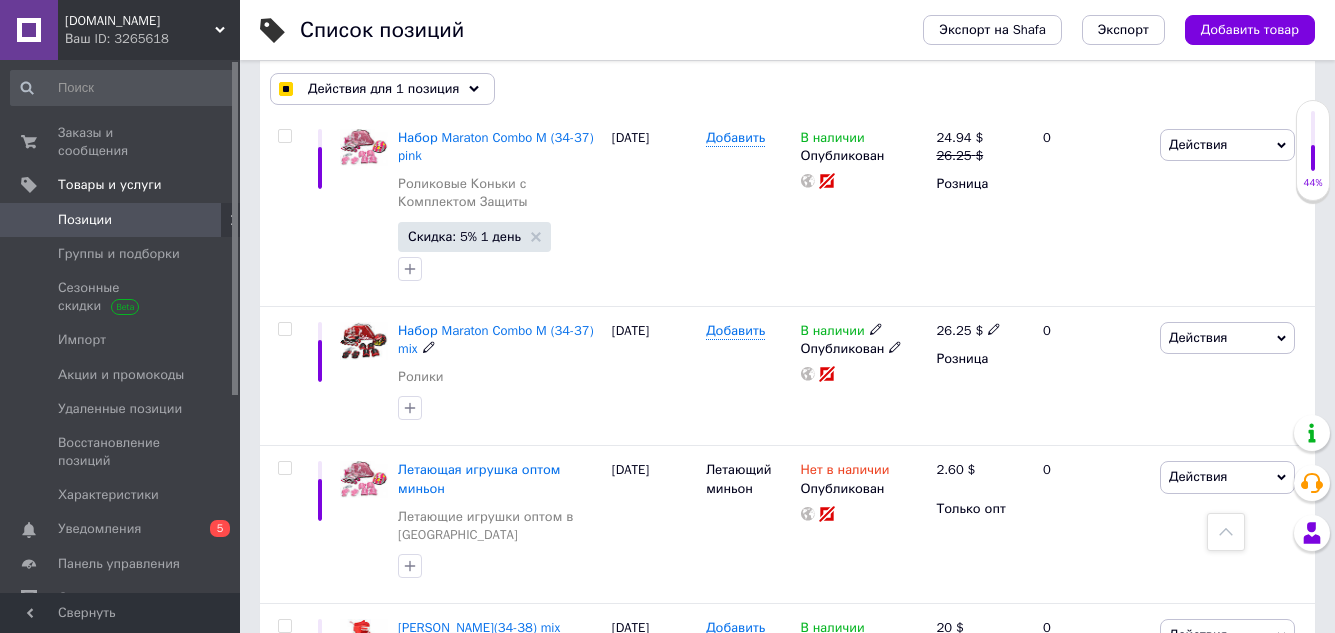 scroll, scrollTop: 3281, scrollLeft: 0, axis: vertical 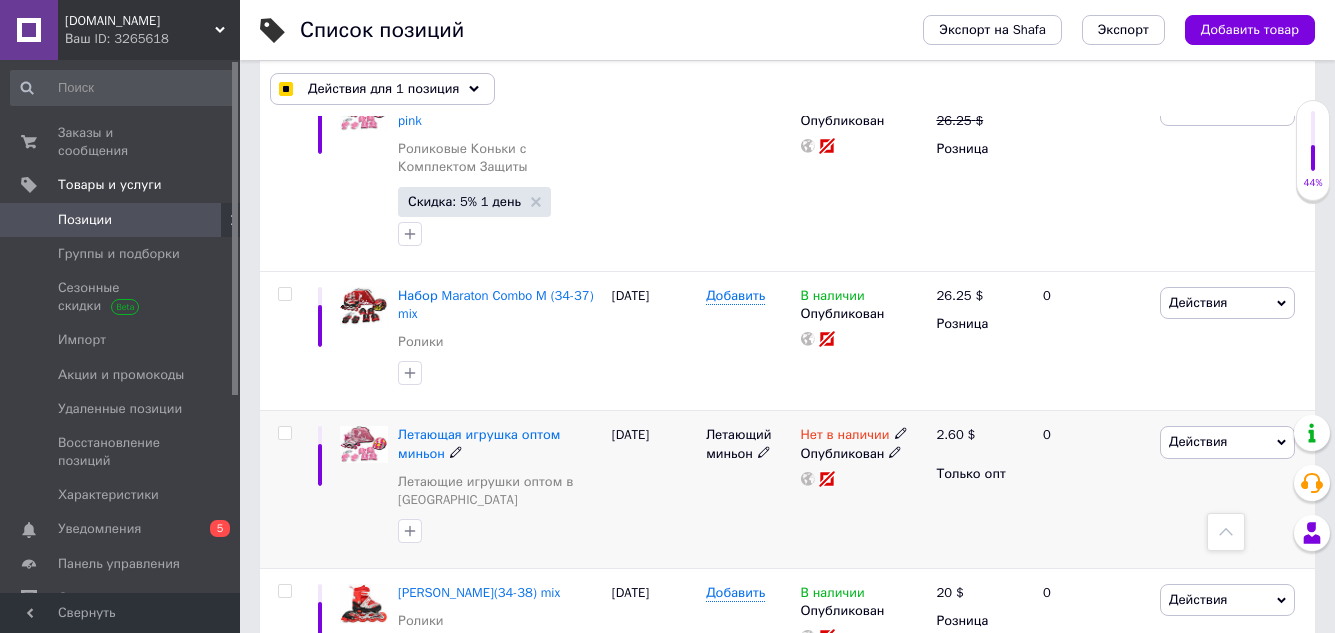 click at bounding box center [284, 433] 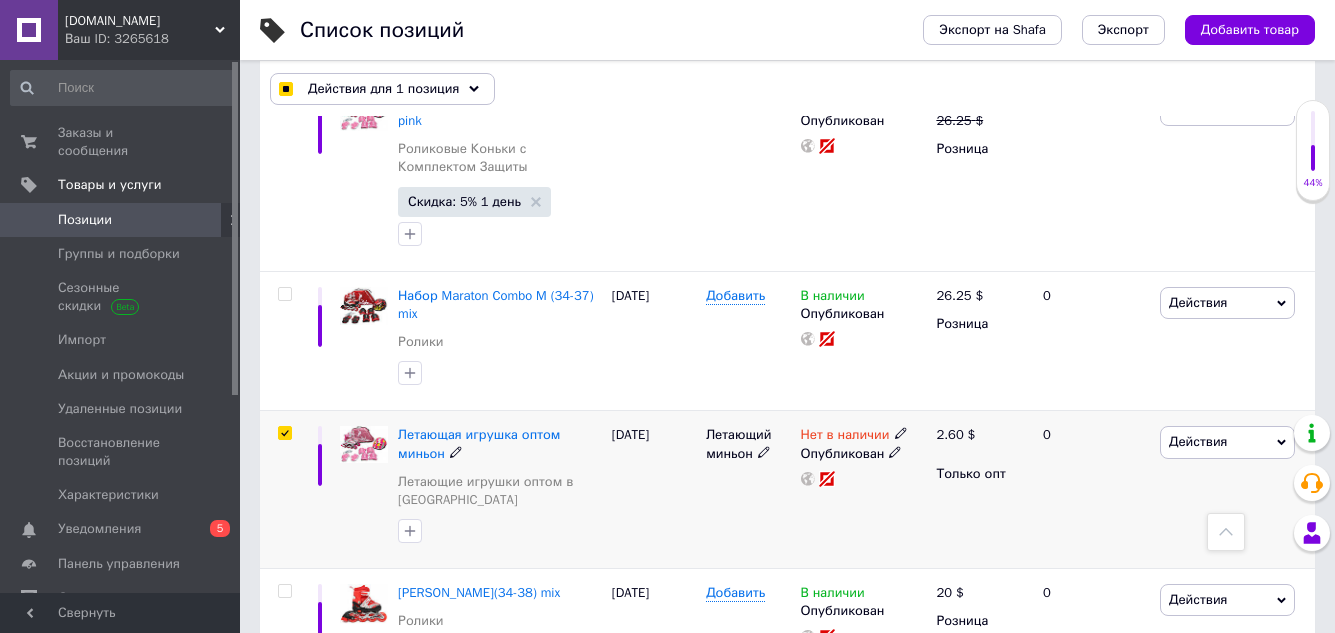 checkbox on "true" 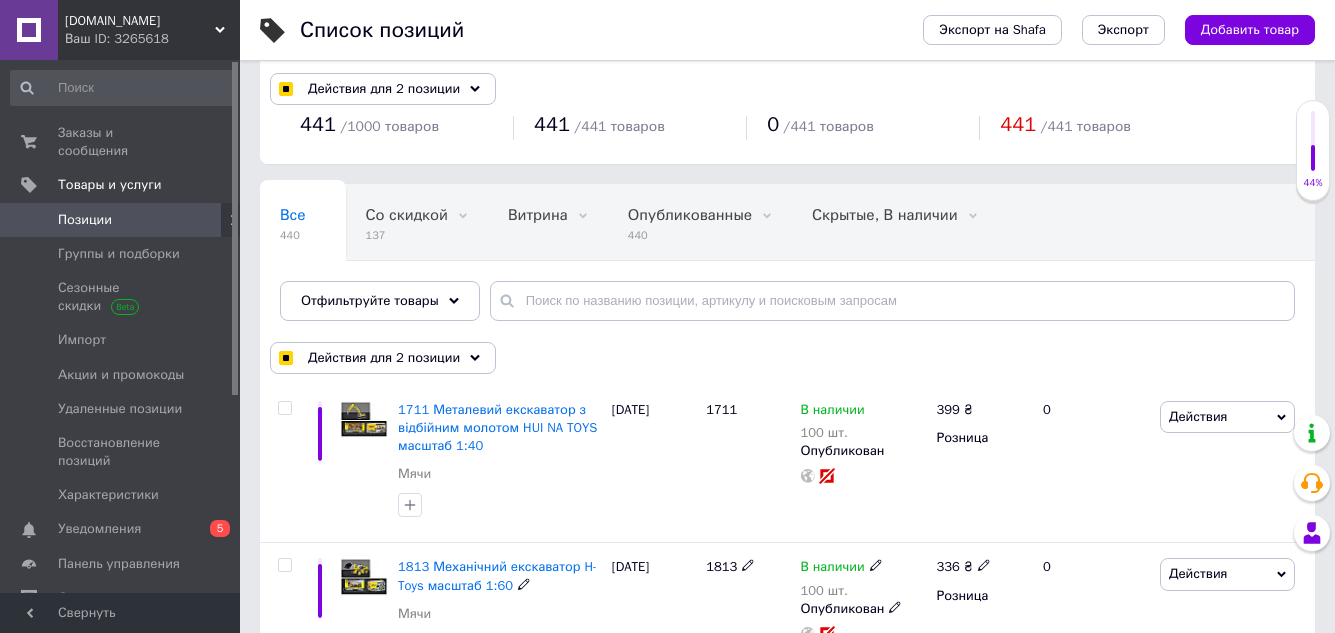 scroll, scrollTop: 0, scrollLeft: 0, axis: both 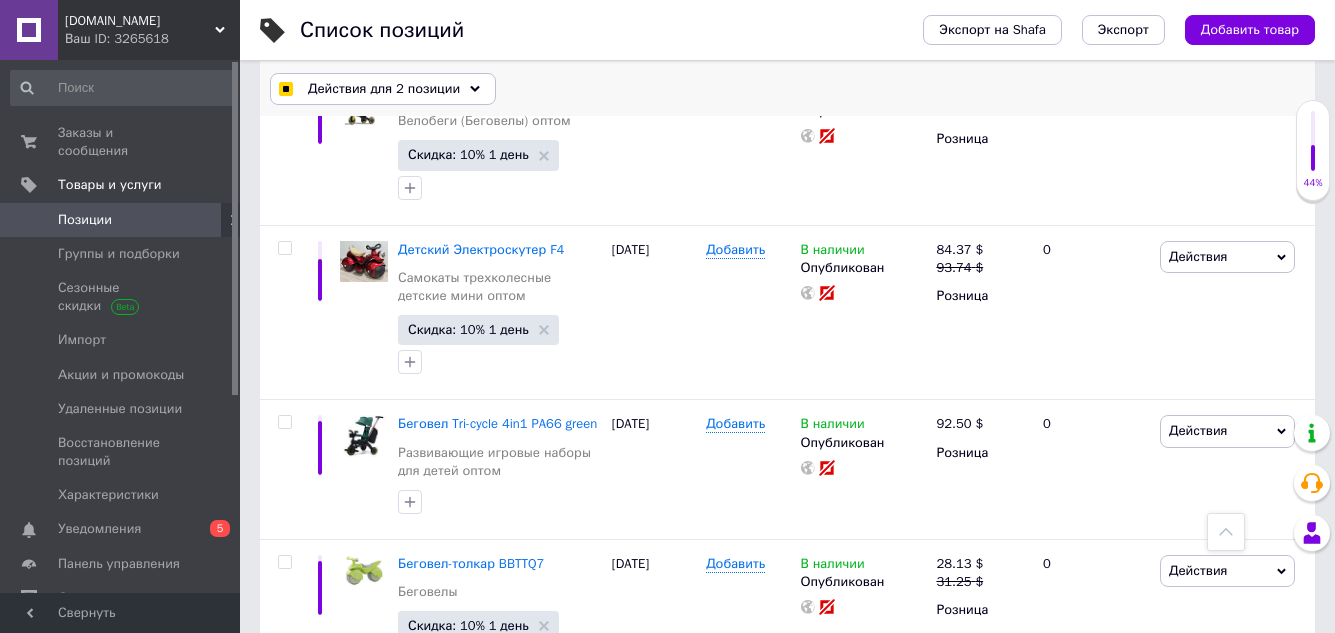 click on "Действия для 2 позиции" at bounding box center [383, 89] 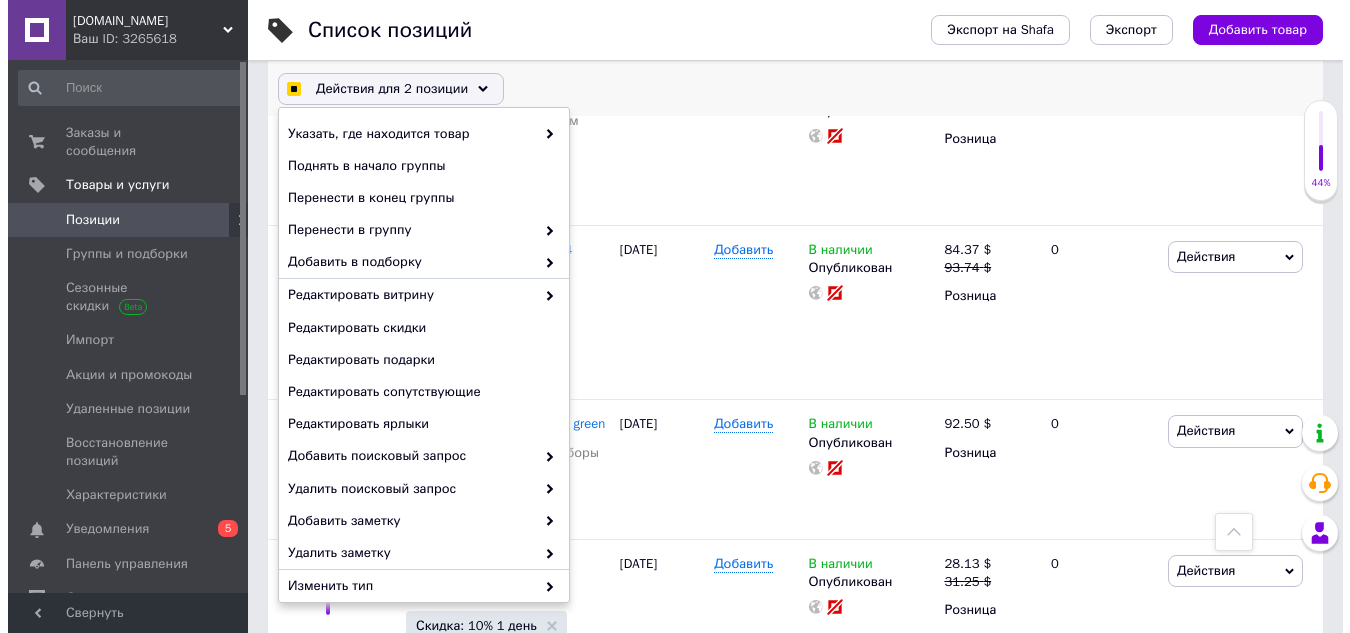 scroll, scrollTop: 173, scrollLeft: 0, axis: vertical 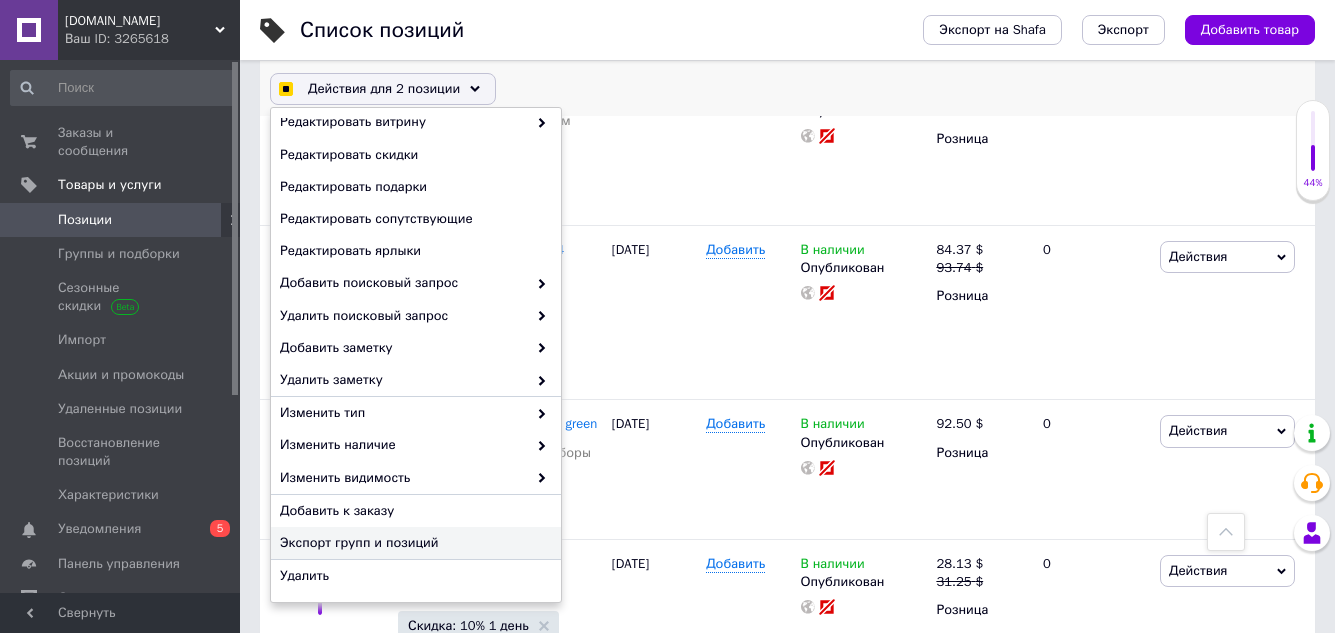 checkbox on "true" 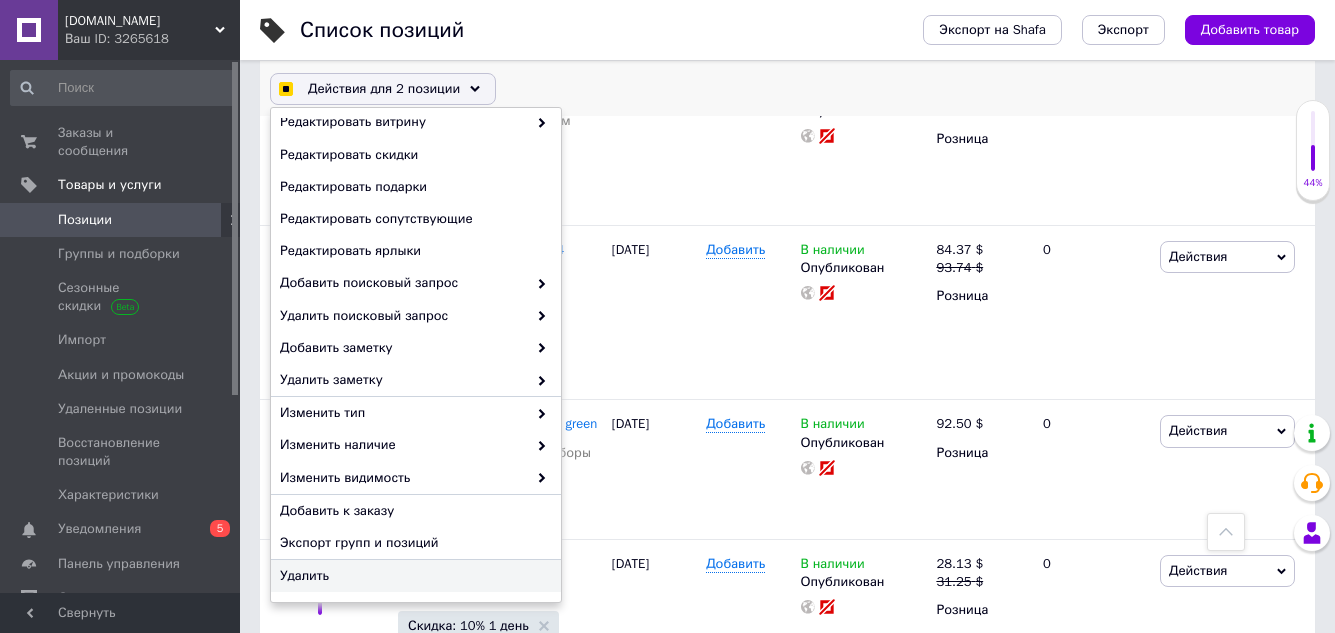 click on "Удалить" at bounding box center (413, 576) 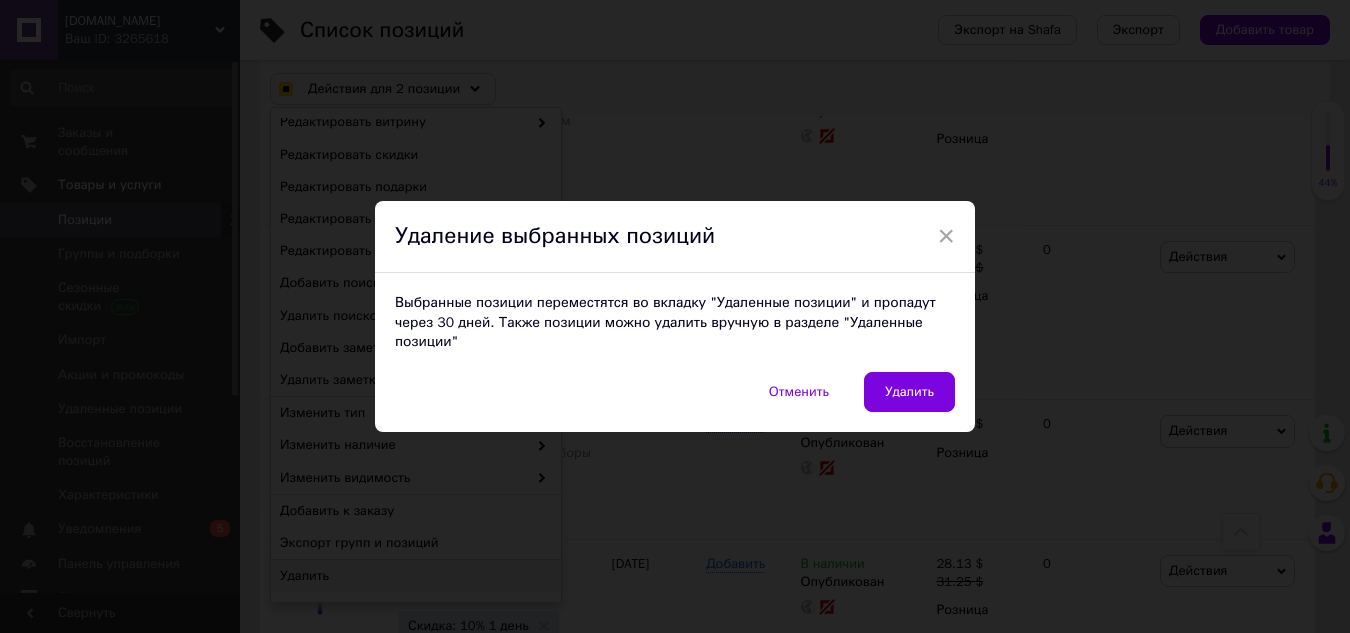 checkbox on "true" 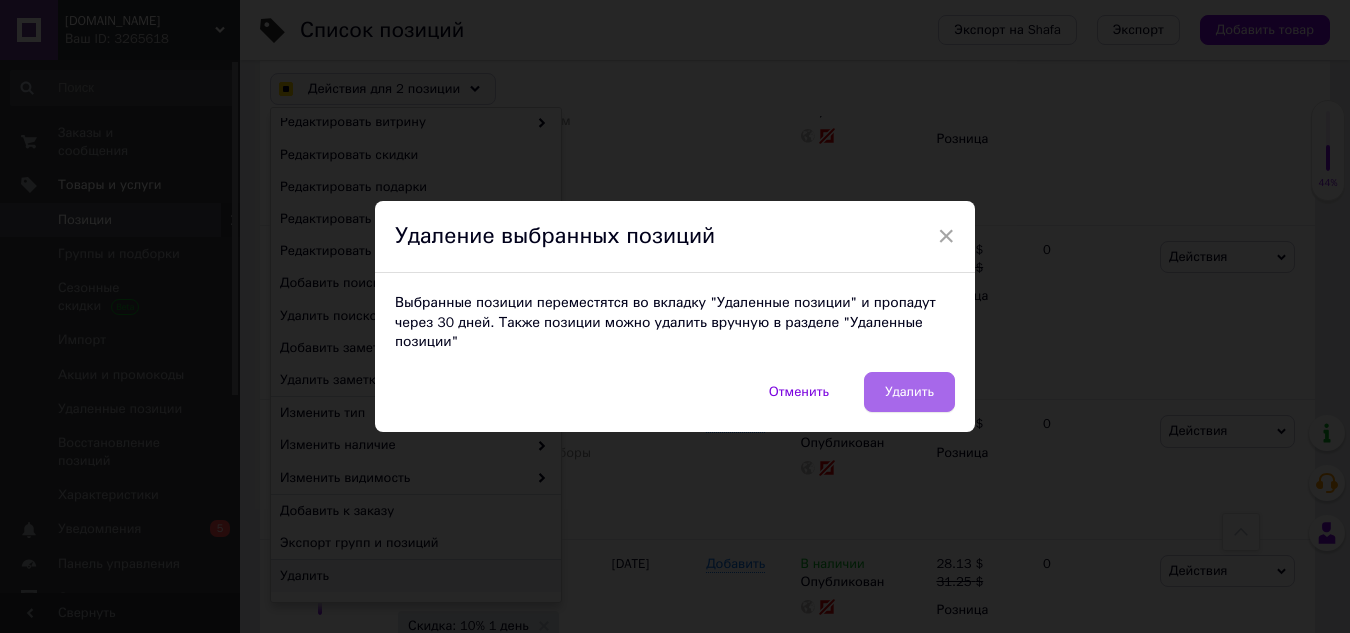 click on "Удалить" at bounding box center [909, 392] 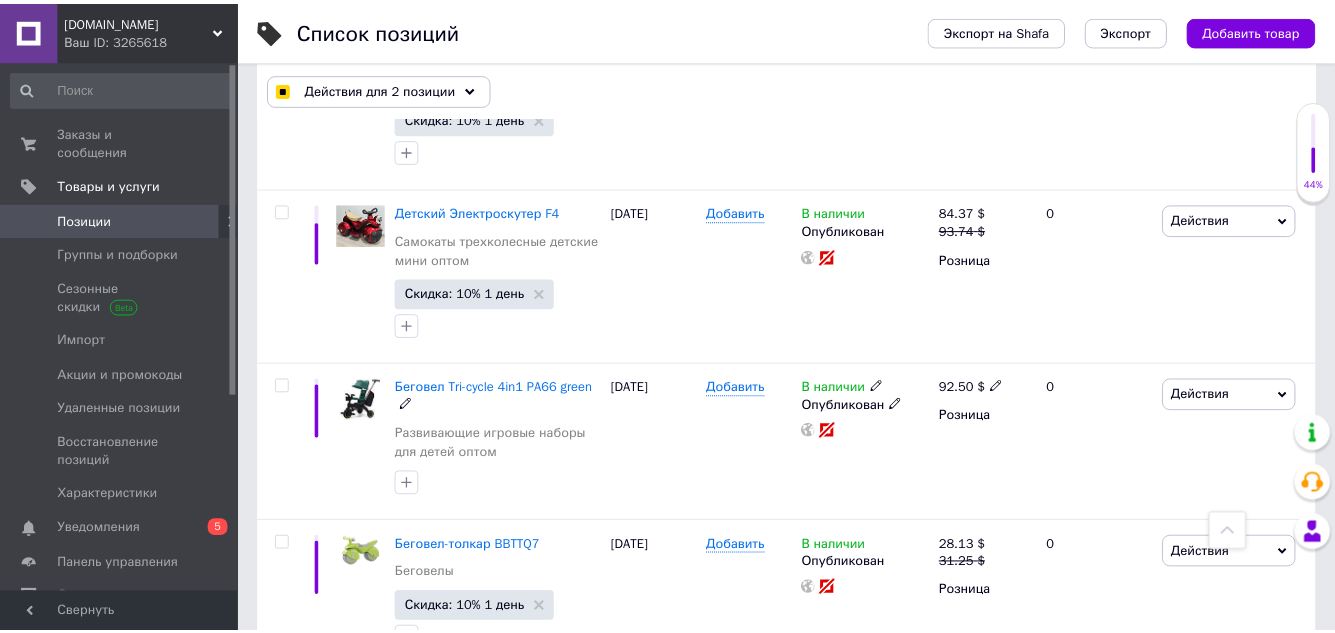 scroll, scrollTop: 16227, scrollLeft: 0, axis: vertical 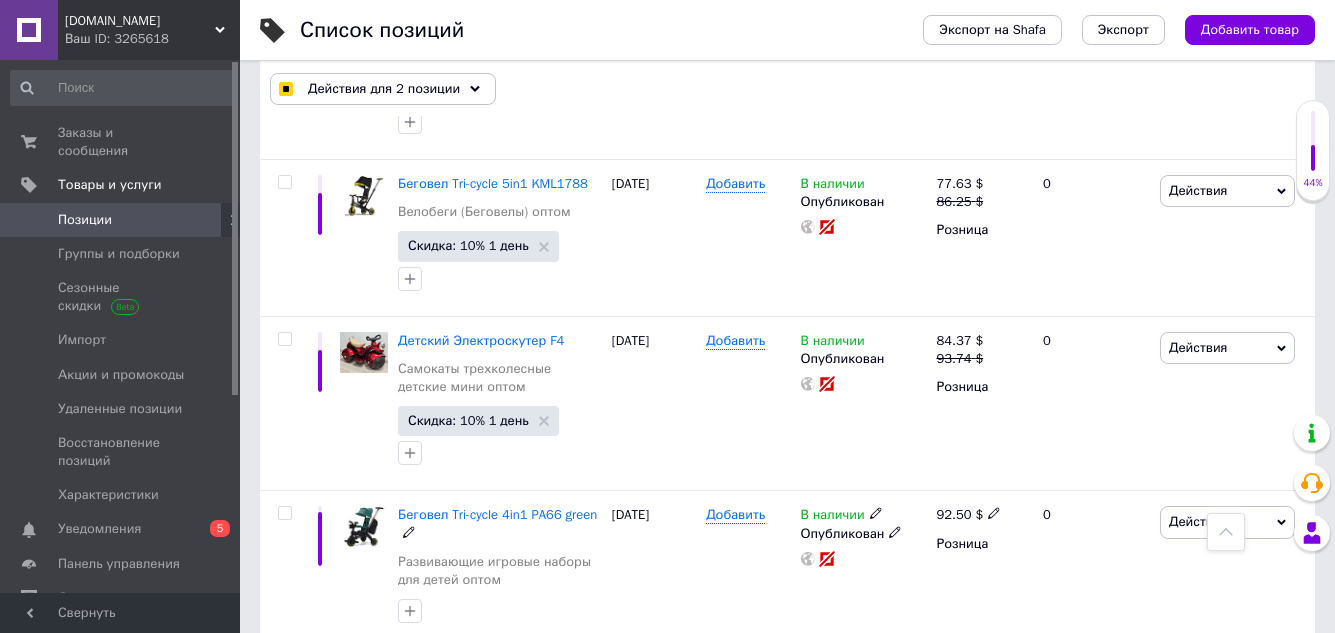checkbox on "false" 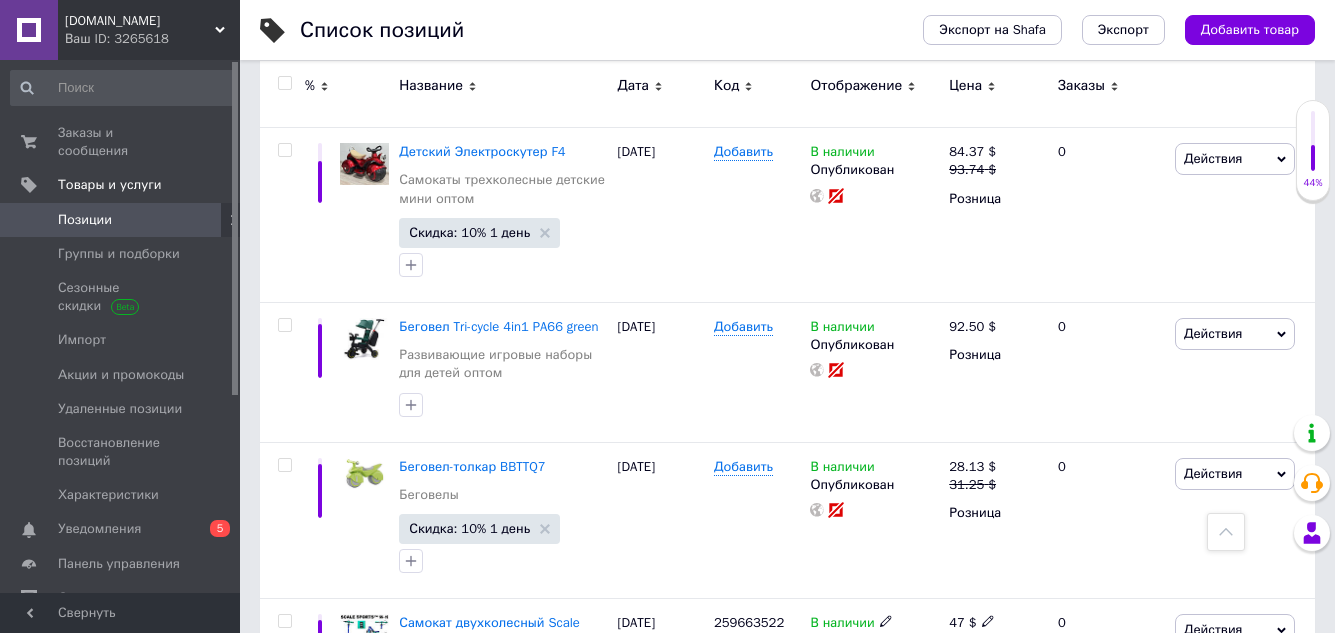 scroll, scrollTop: 16264, scrollLeft: 0, axis: vertical 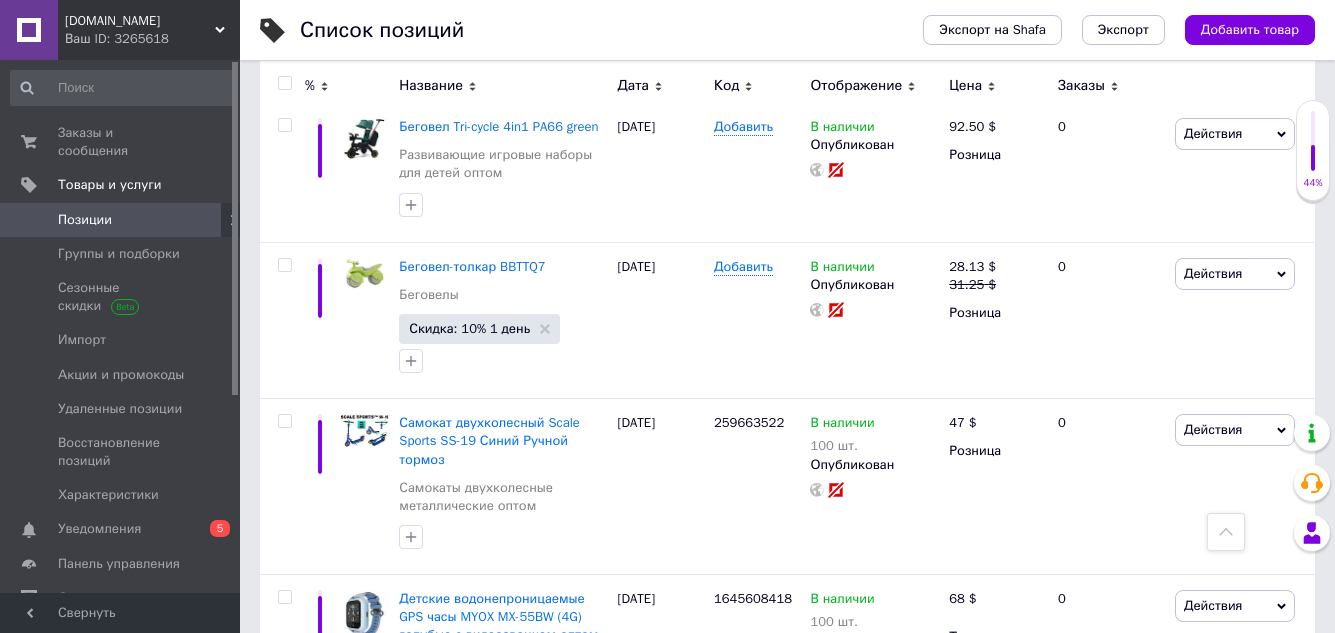 click on "2" at bounding box center (460, 773) 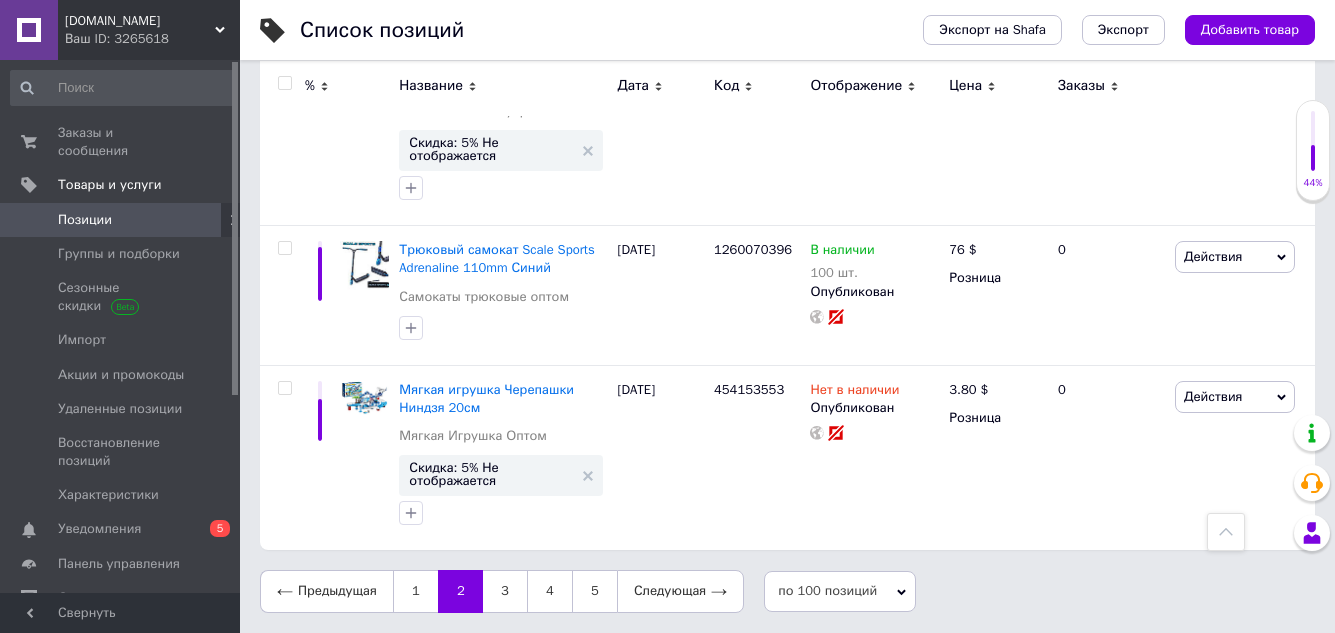 scroll, scrollTop: 14977, scrollLeft: 0, axis: vertical 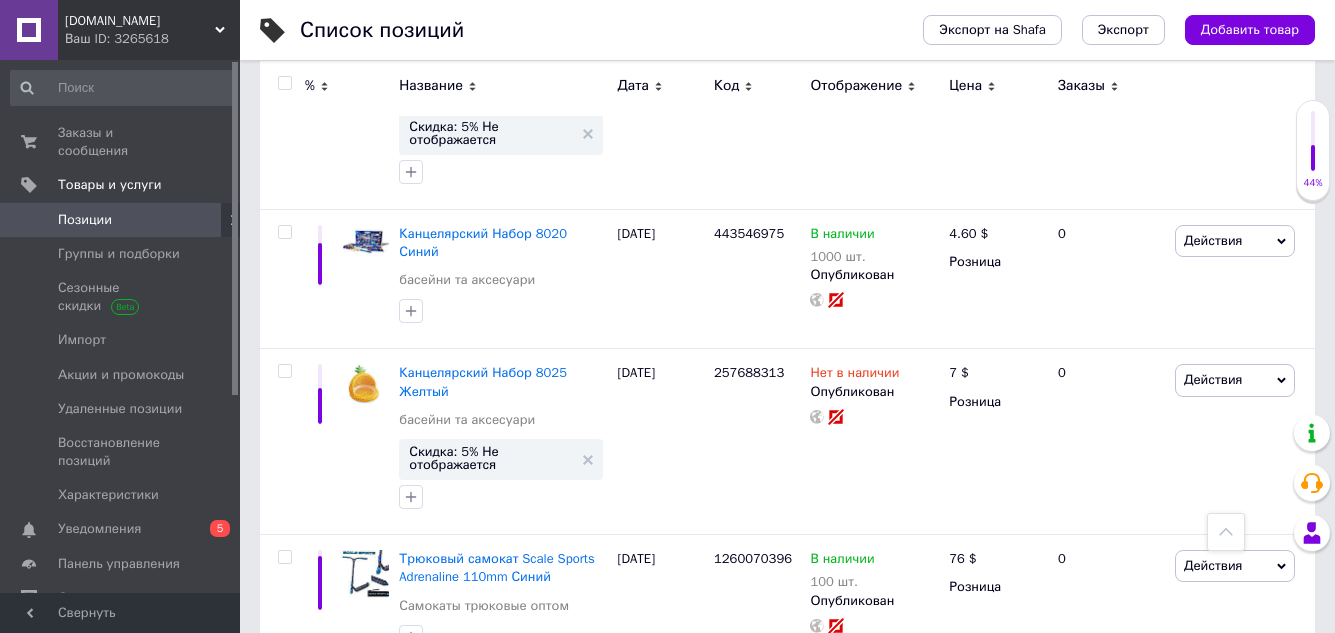 click at bounding box center (284, 697) 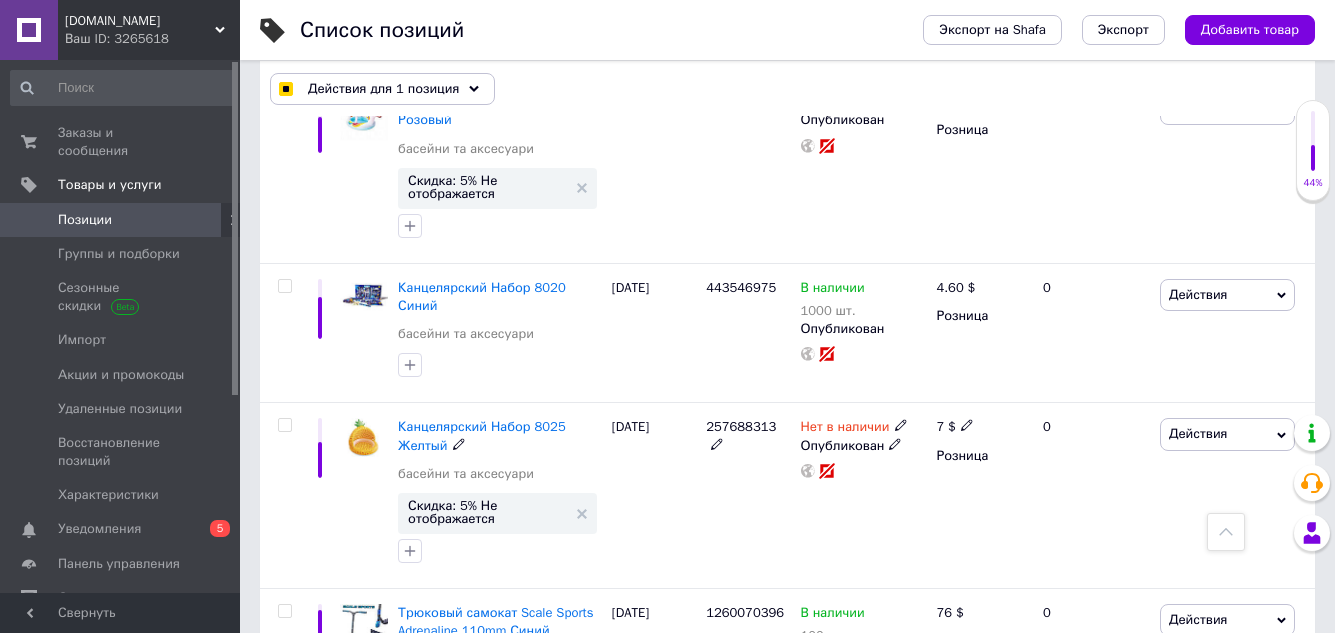 scroll, scrollTop: 14831, scrollLeft: 0, axis: vertical 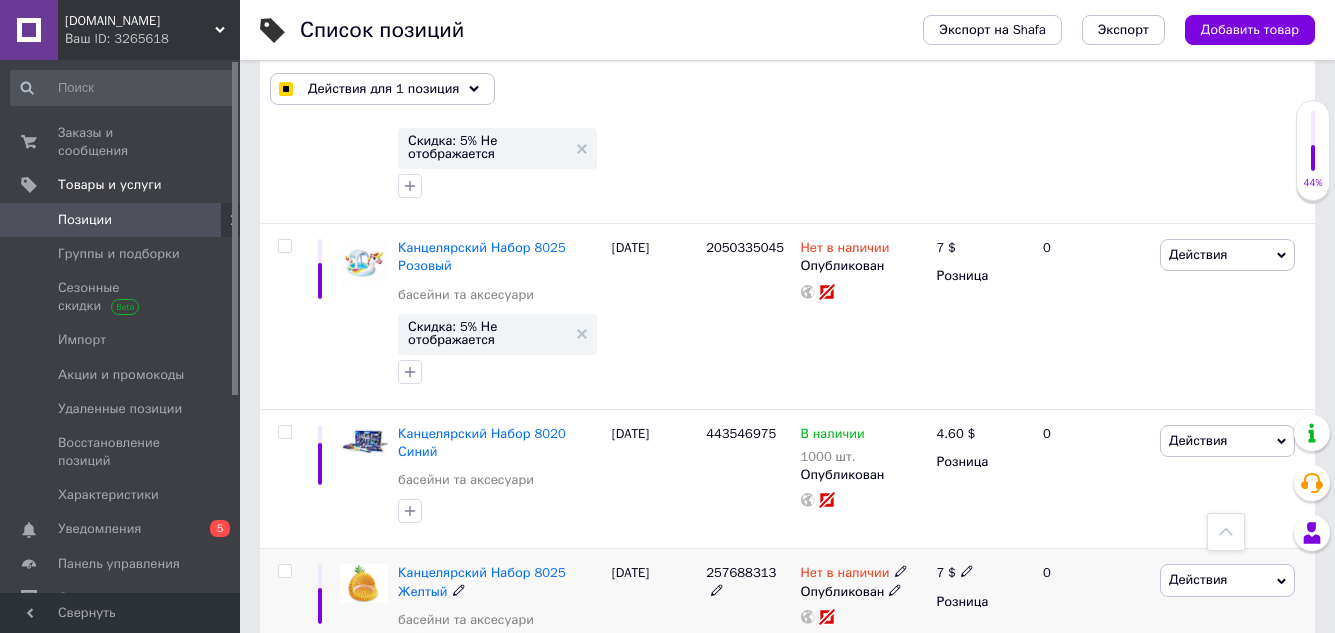 click at bounding box center [284, 571] 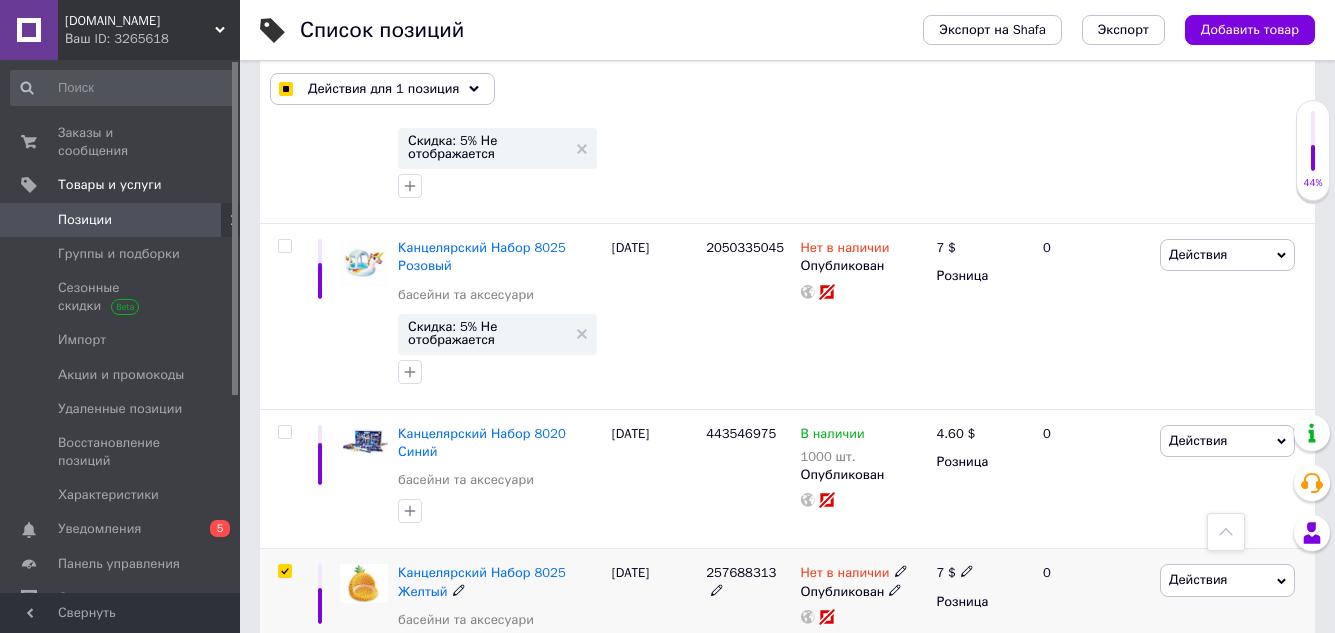 checkbox on "true" 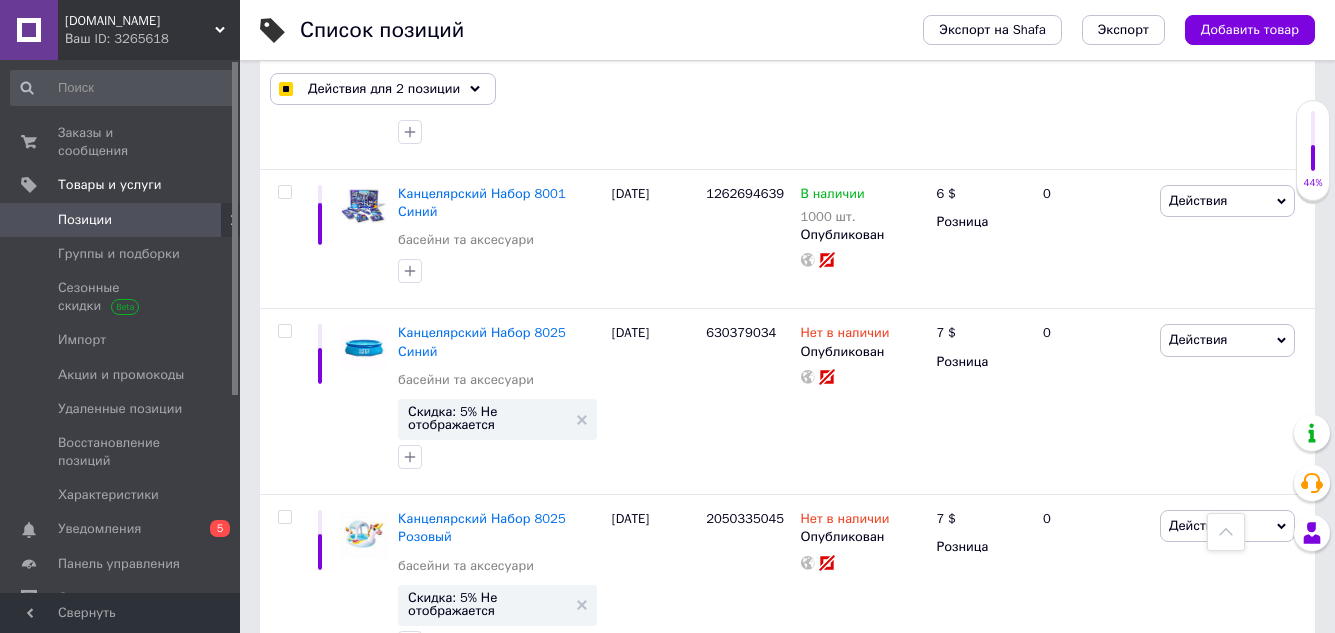 scroll, scrollTop: 14531, scrollLeft: 0, axis: vertical 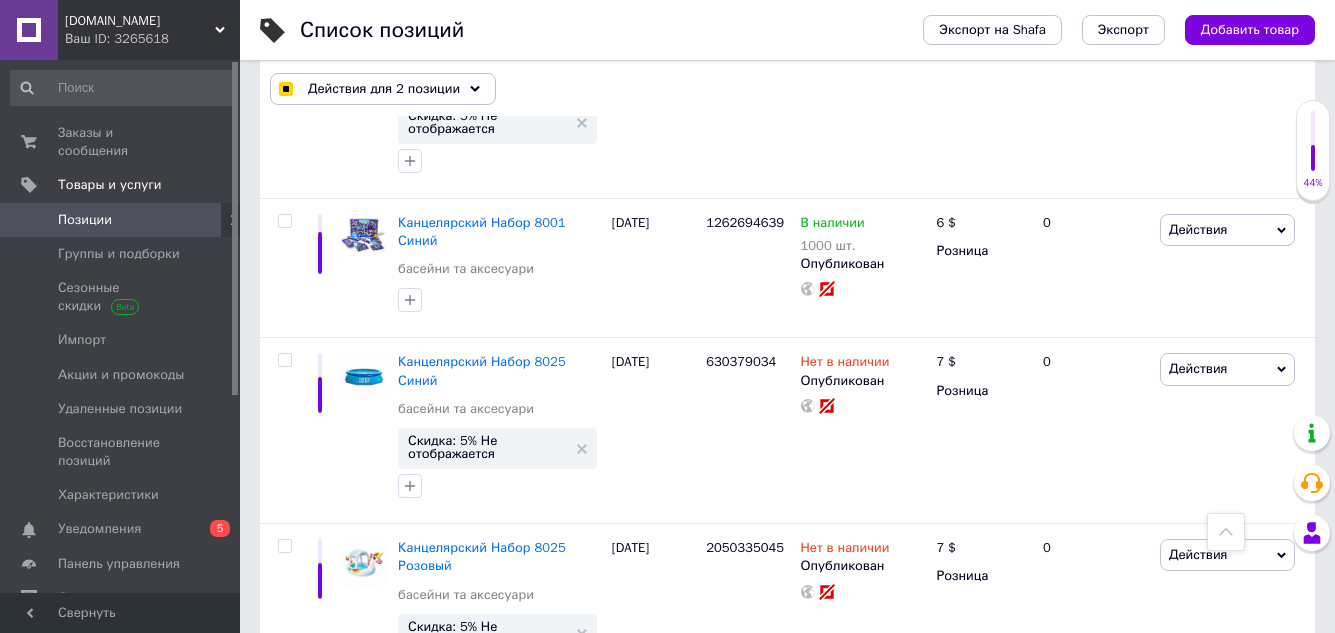 click at bounding box center [284, 732] 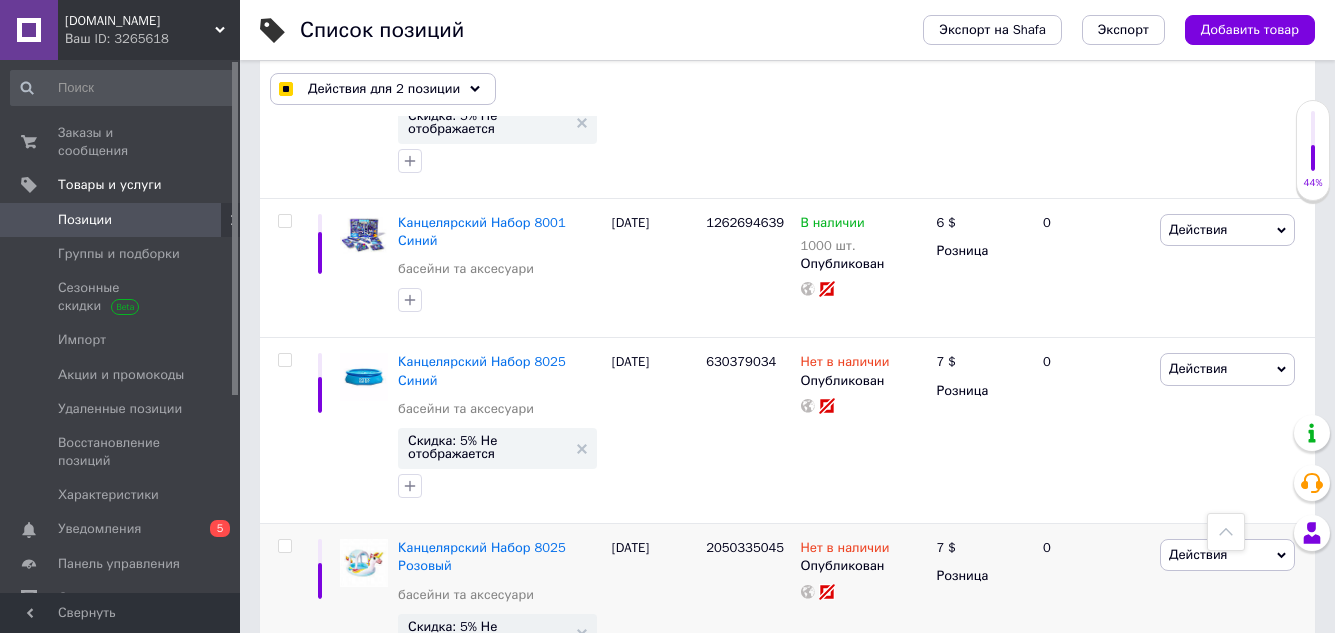 checkbox on "true" 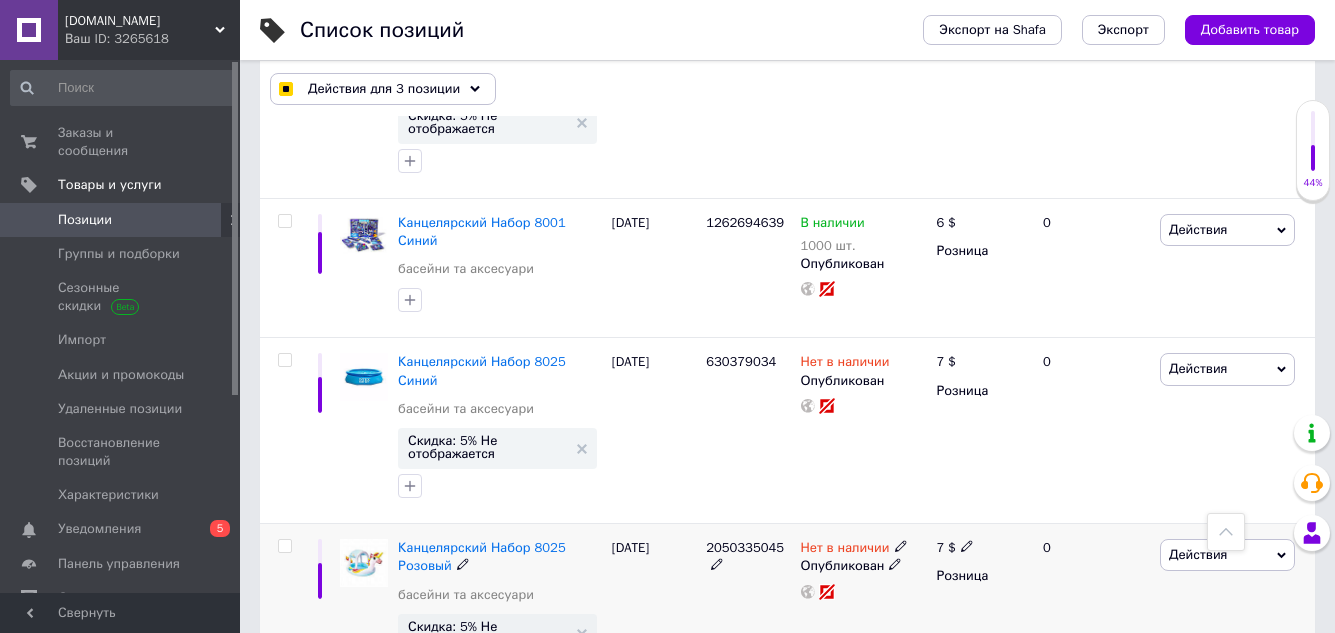 click at bounding box center (284, 546) 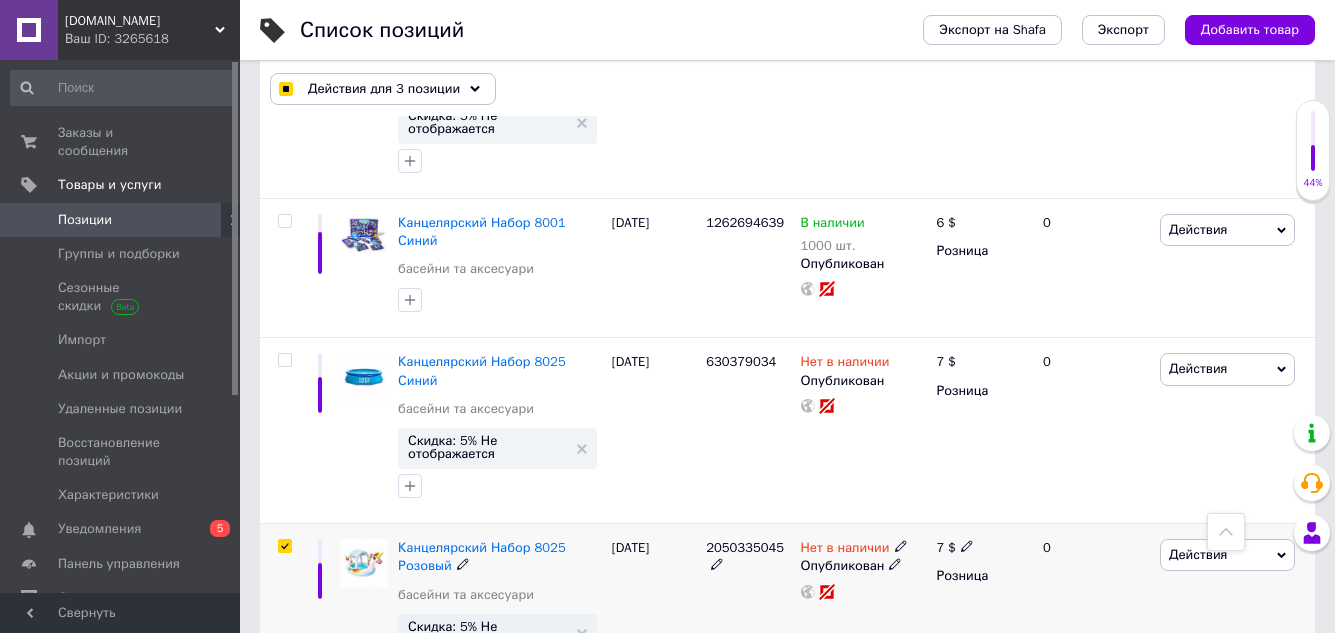 checkbox on "true" 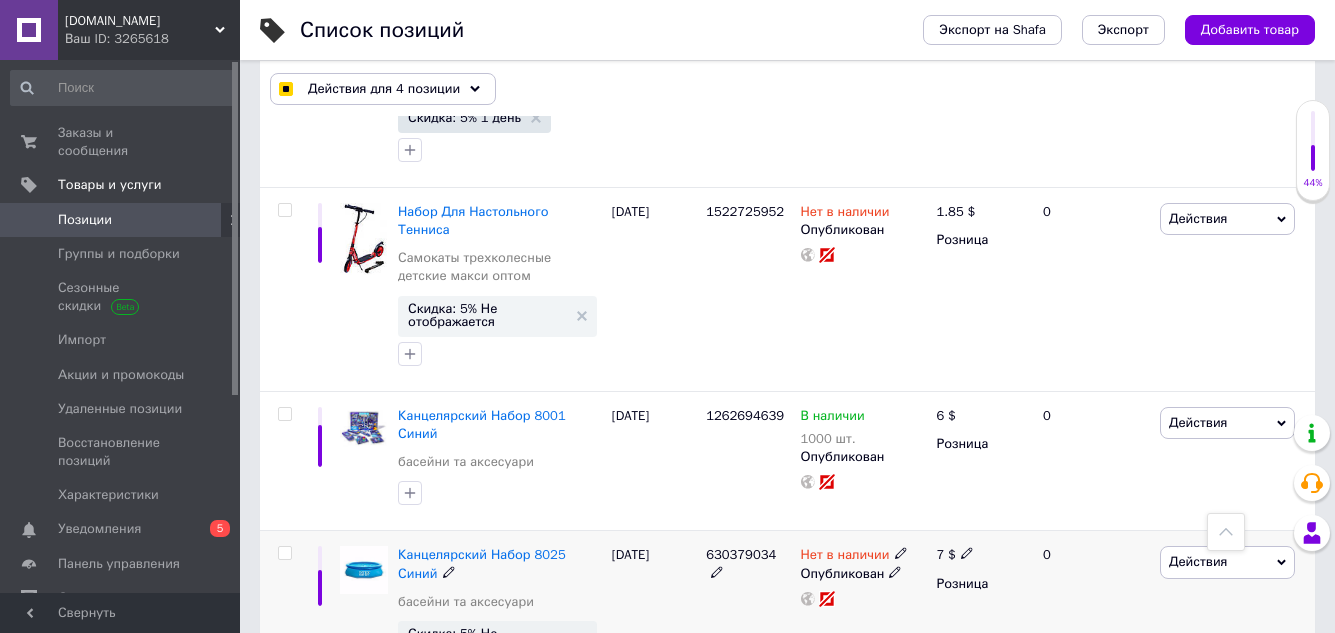 scroll, scrollTop: 14331, scrollLeft: 0, axis: vertical 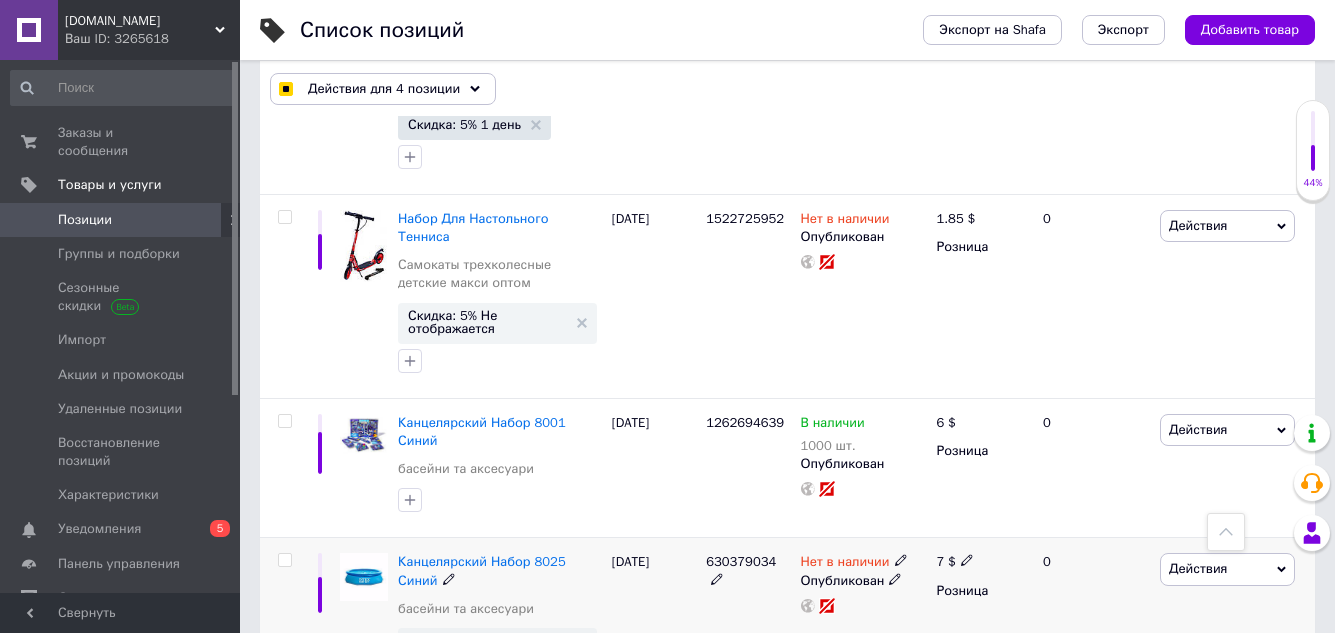 click at bounding box center [284, 560] 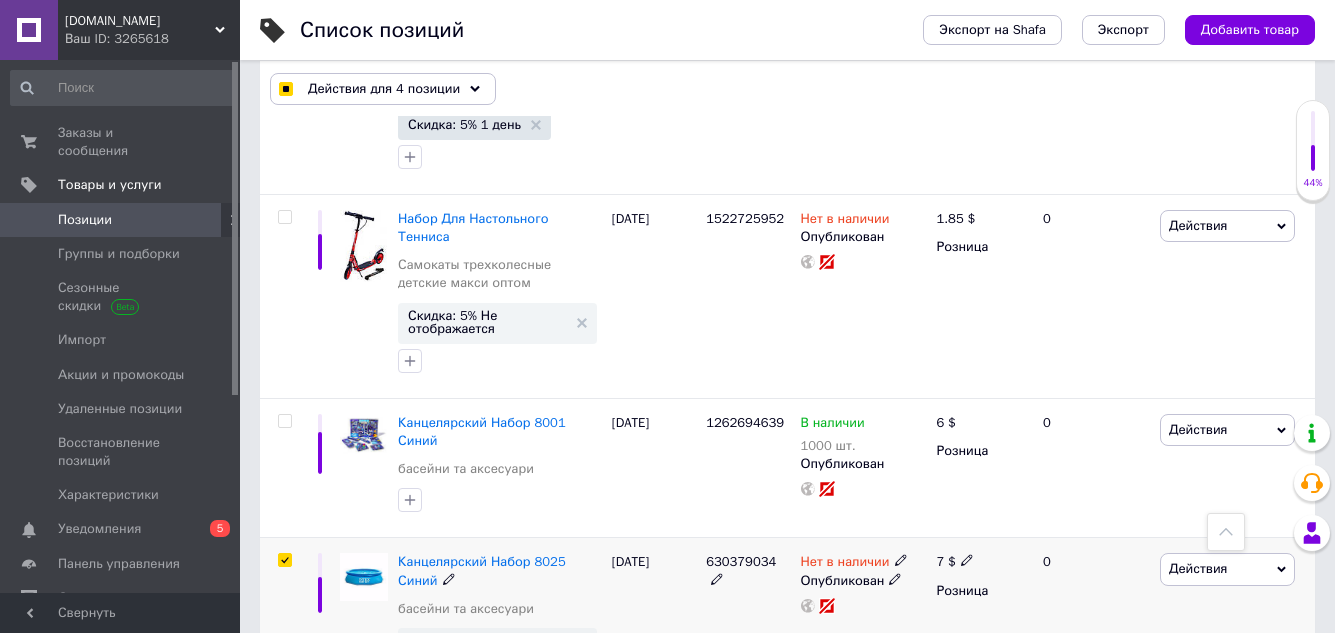checkbox on "true" 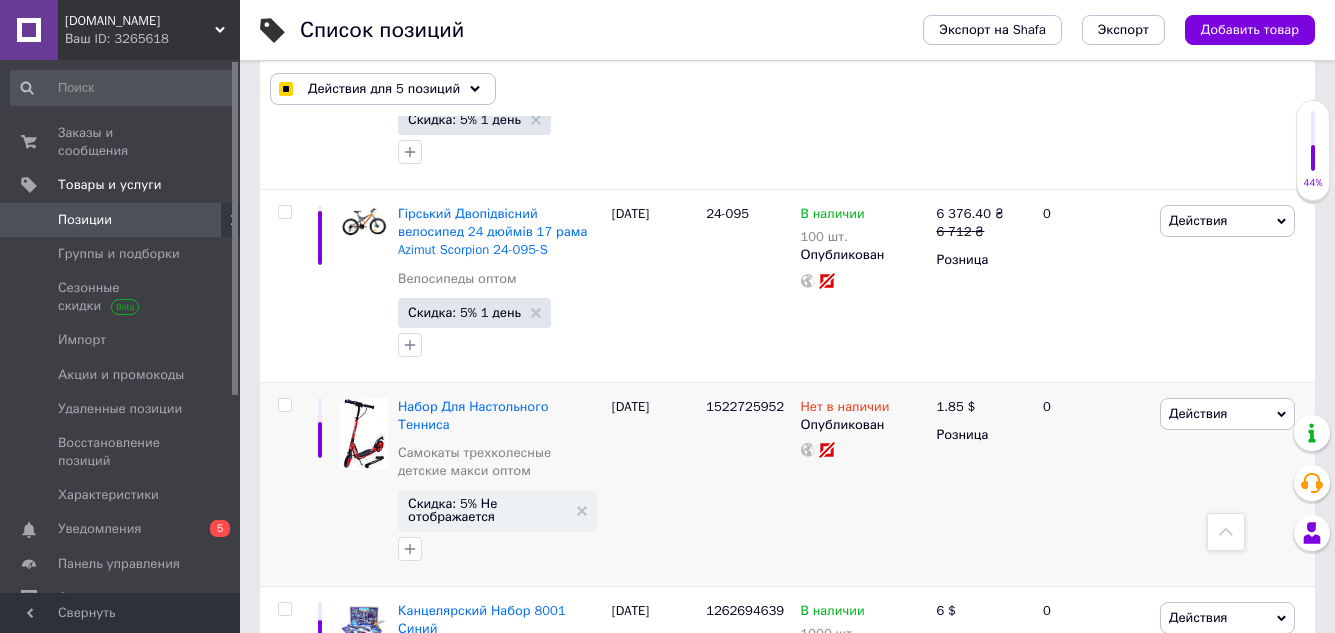 scroll, scrollTop: 14131, scrollLeft: 0, axis: vertical 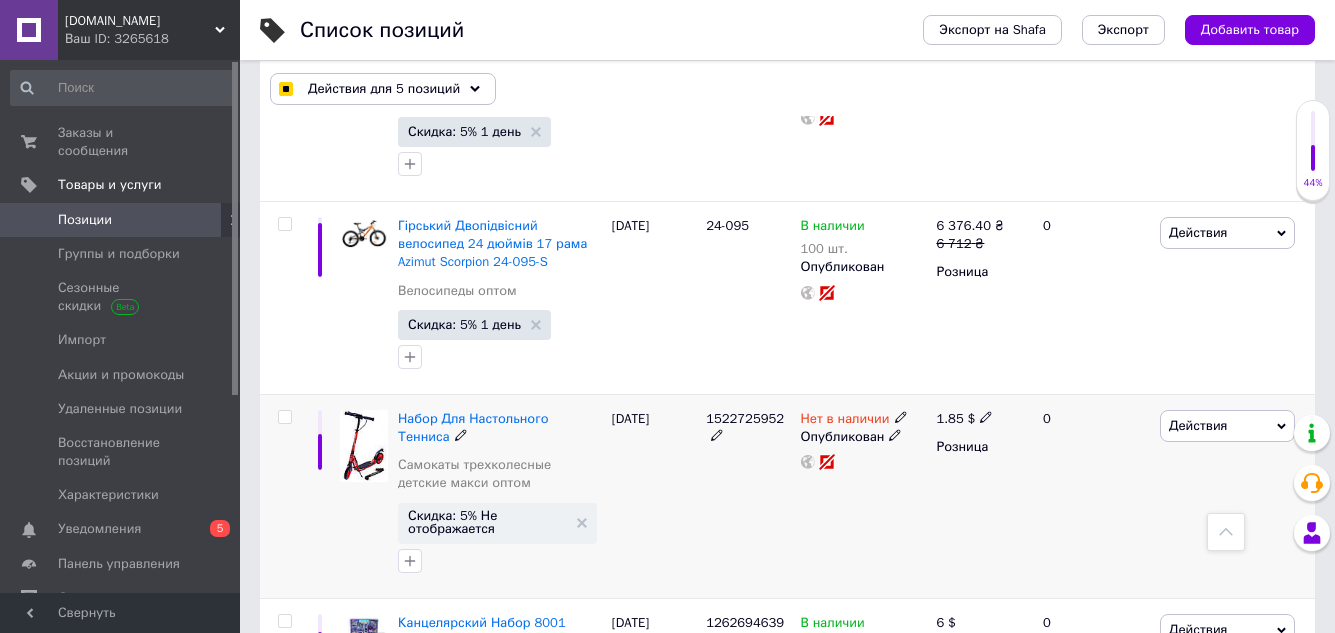 click at bounding box center [284, 417] 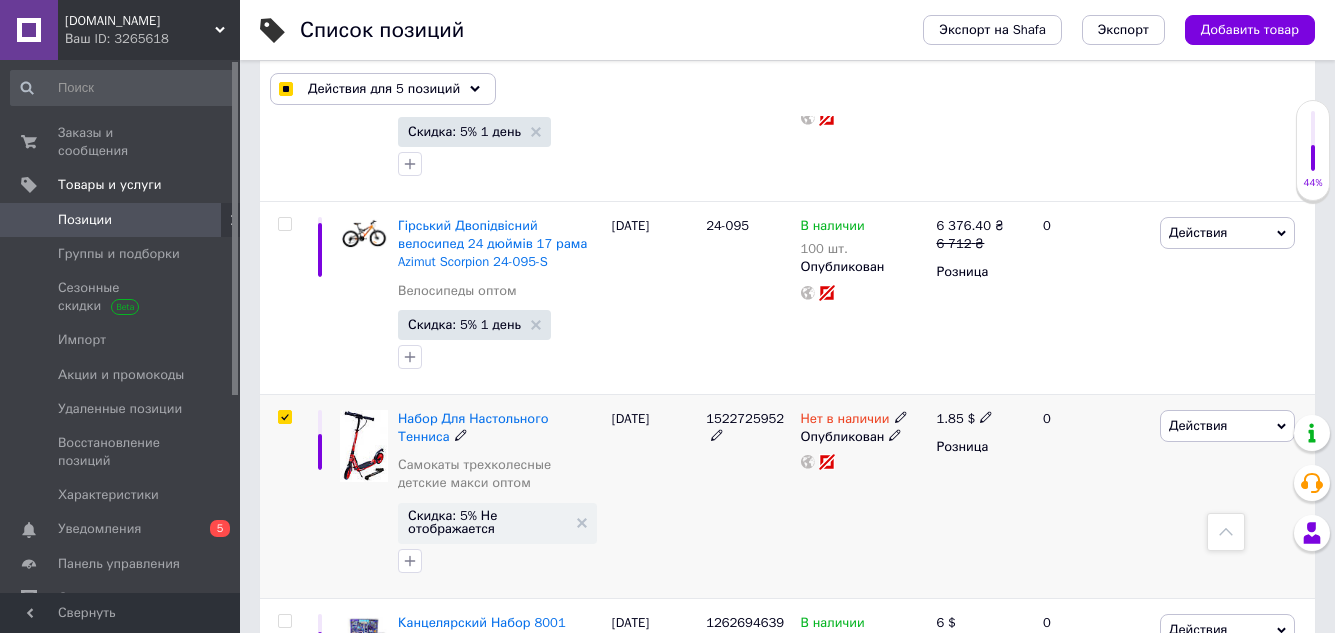 checkbox on "true" 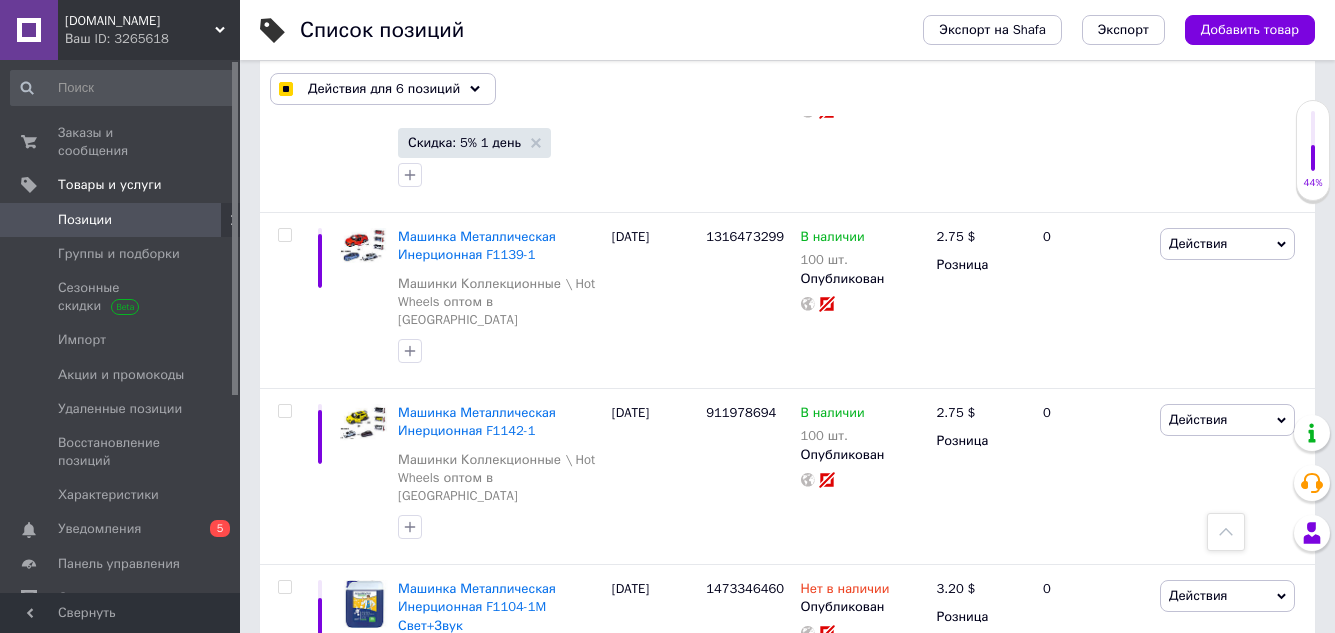 scroll, scrollTop: 13131, scrollLeft: 0, axis: vertical 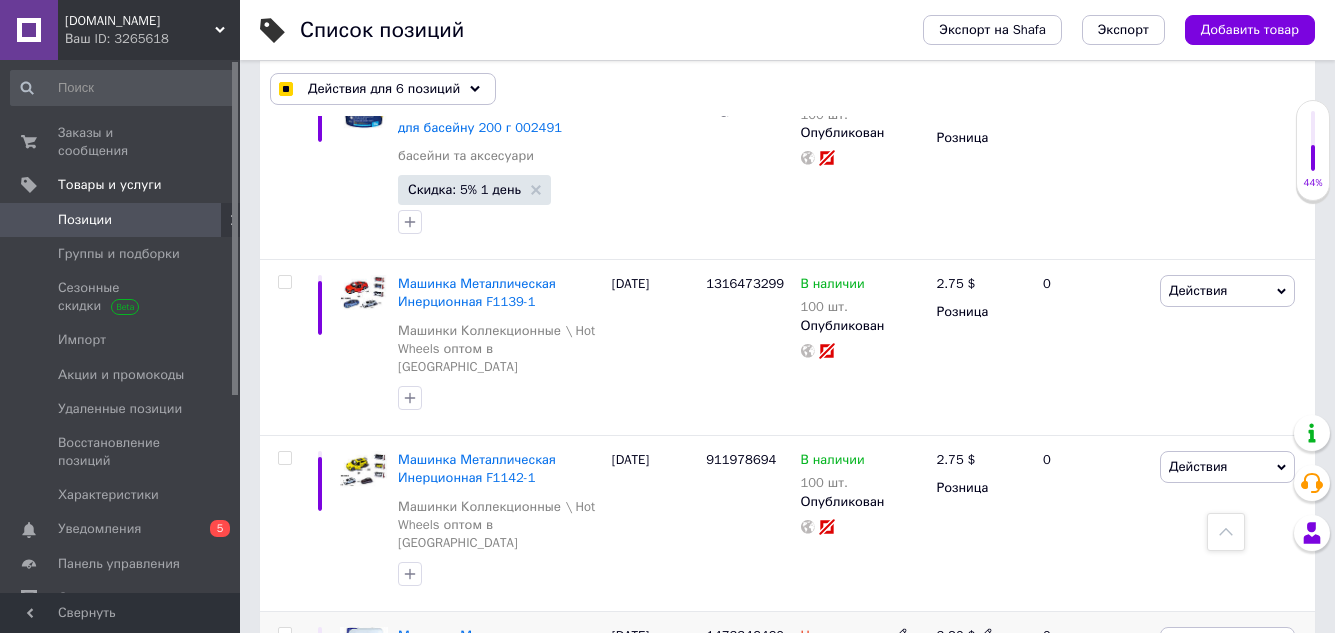 click at bounding box center [284, 634] 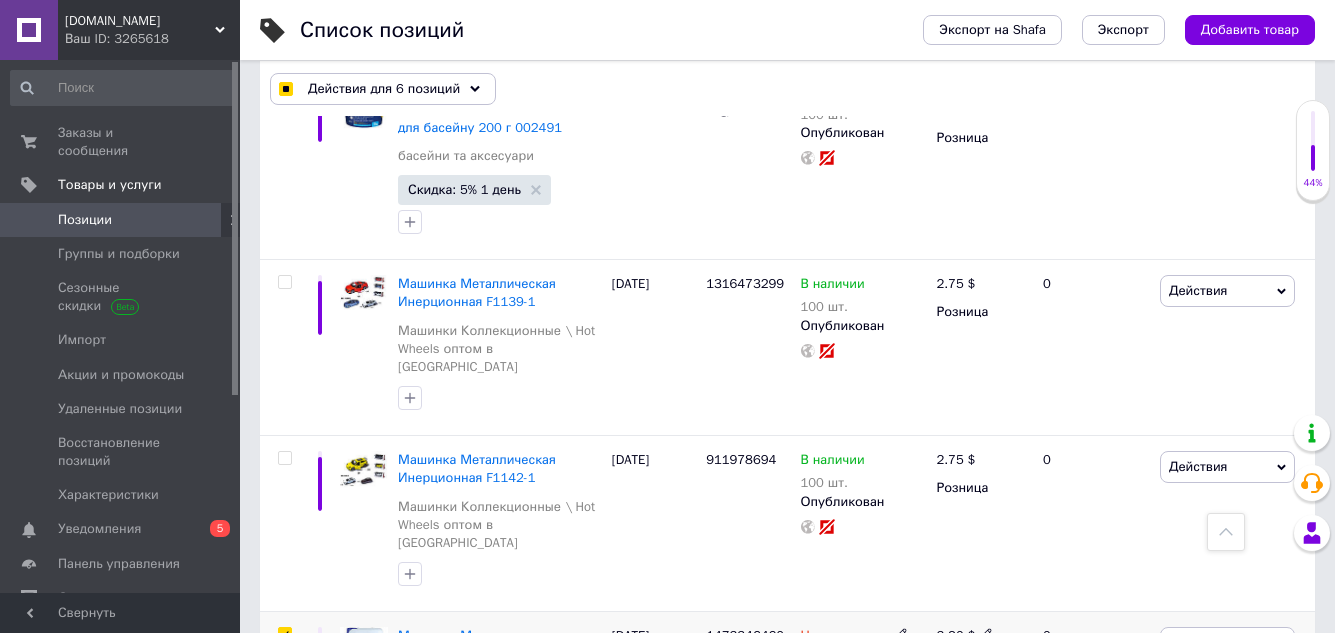 checkbox on "true" 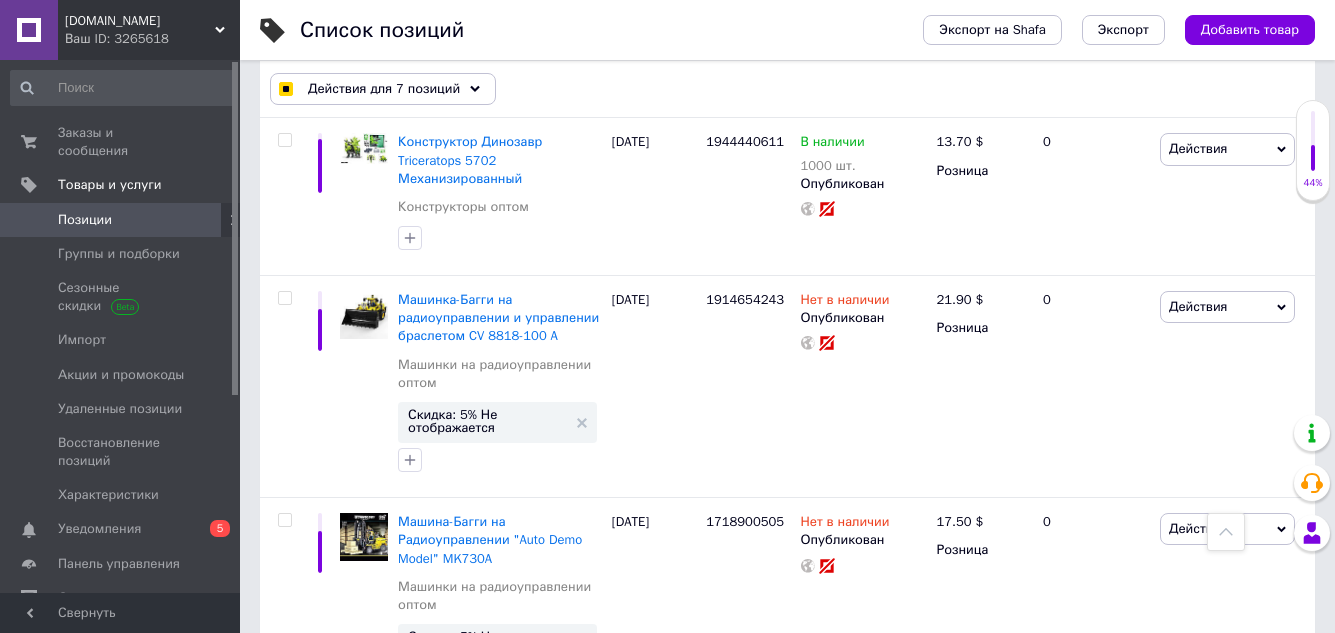 scroll, scrollTop: 12431, scrollLeft: 0, axis: vertical 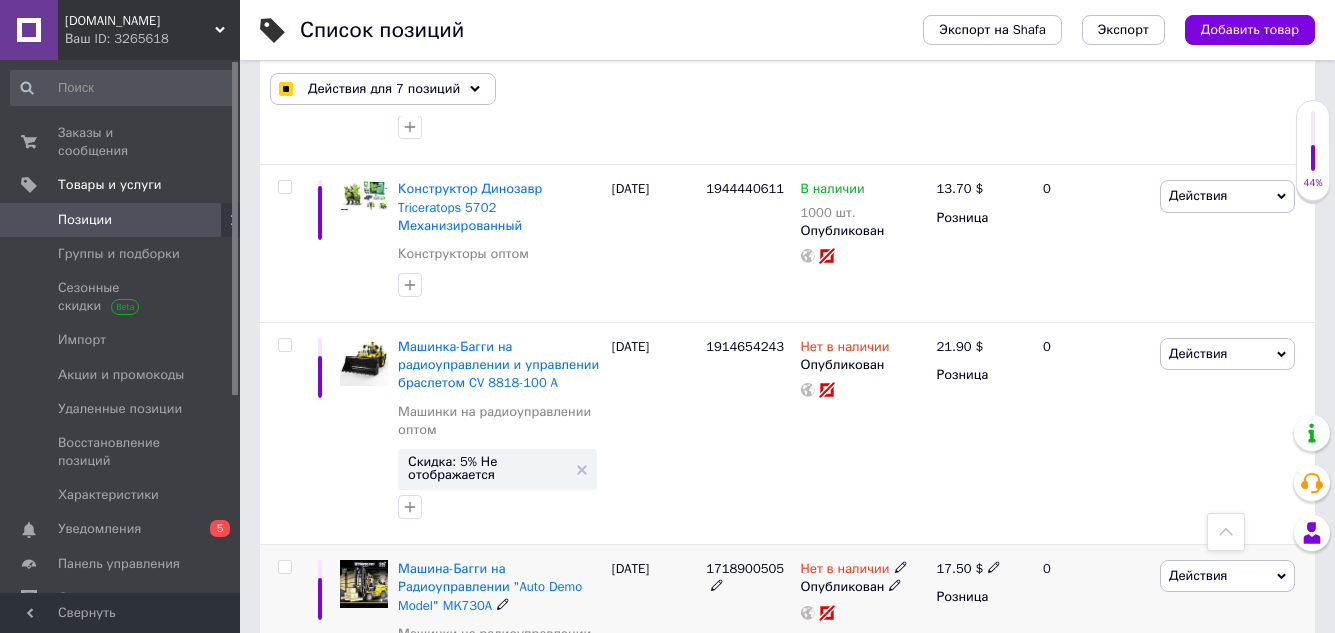click at bounding box center [284, 567] 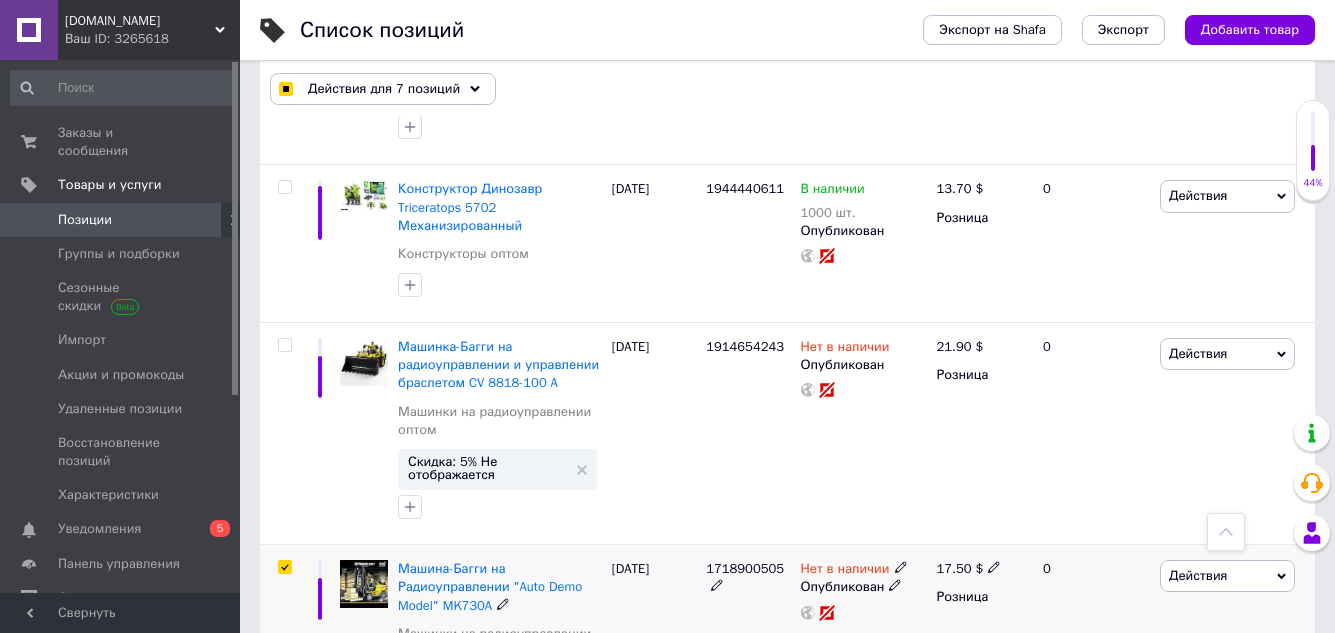 checkbox on "true" 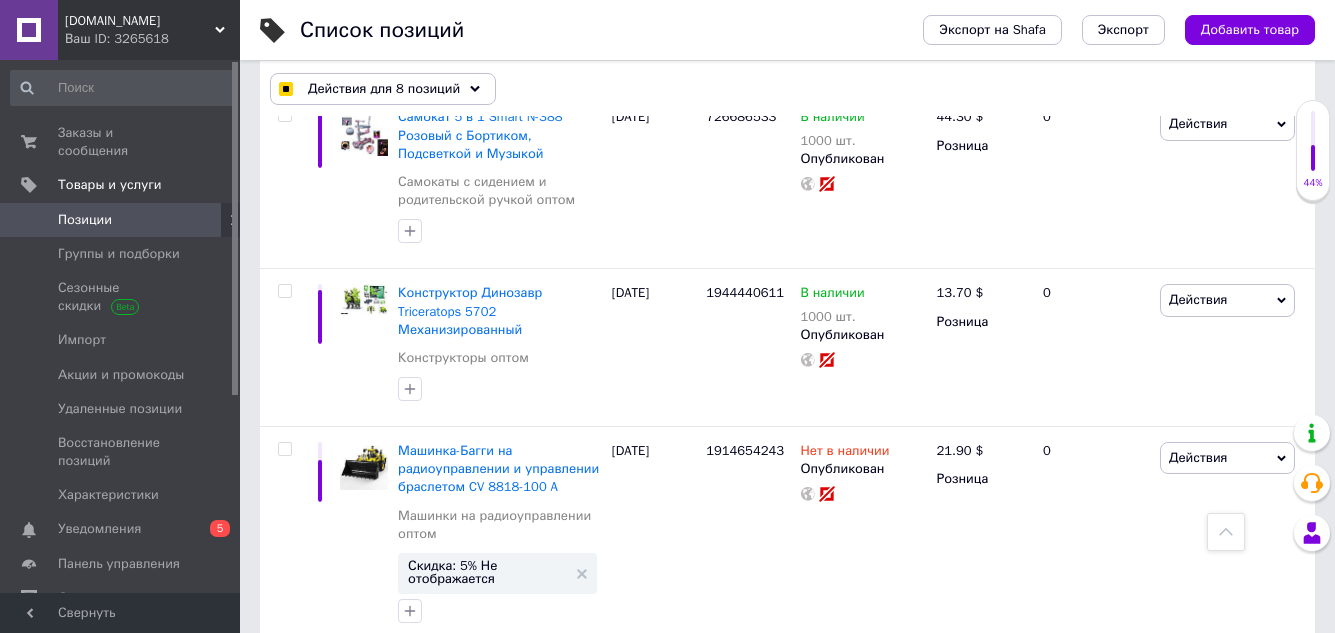 scroll, scrollTop: 12231, scrollLeft: 0, axis: vertical 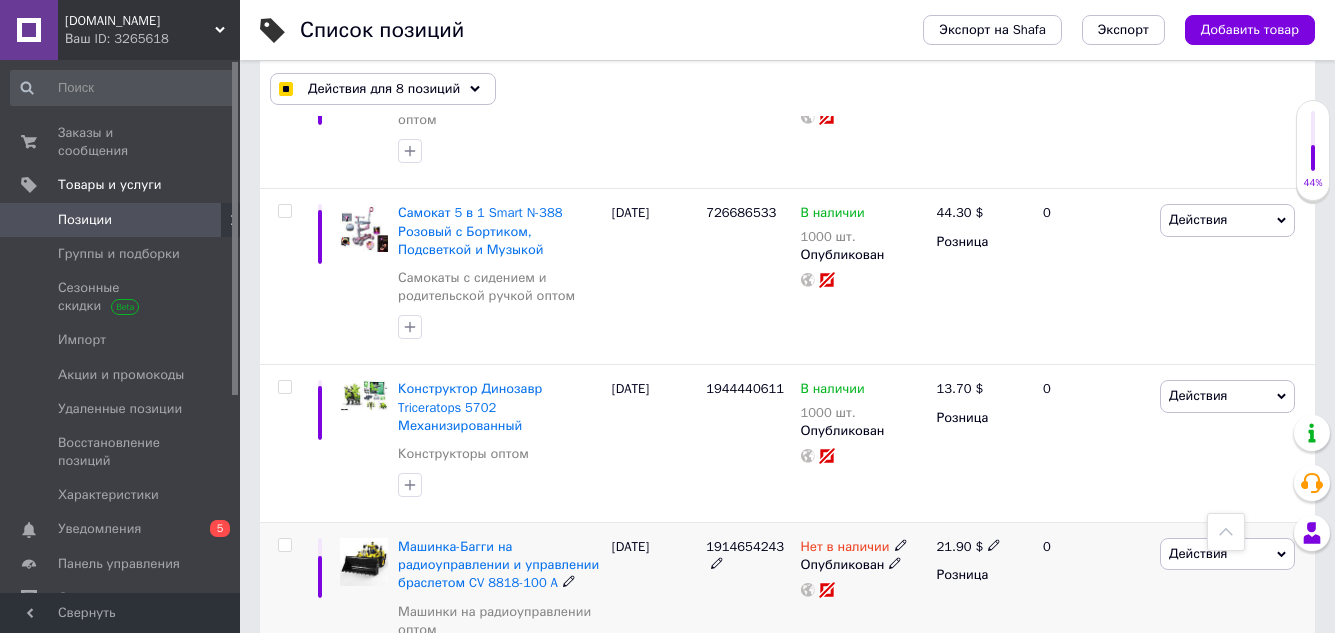 click at bounding box center [284, 545] 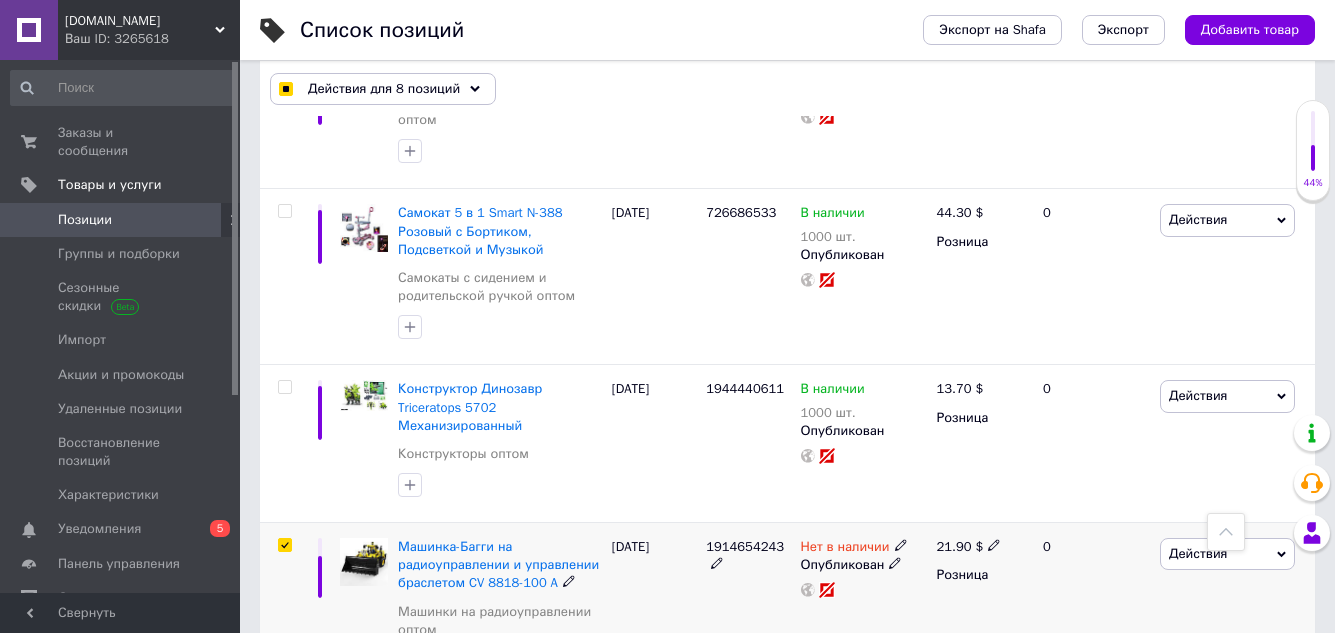 checkbox on "true" 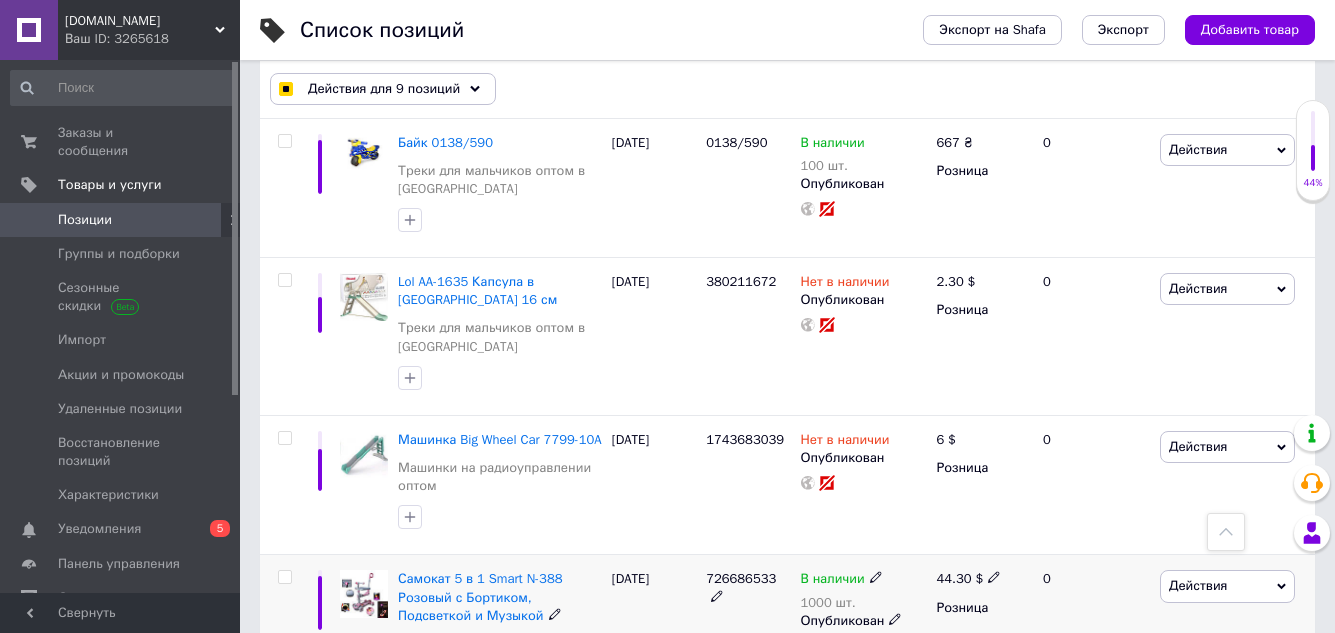 scroll, scrollTop: 11831, scrollLeft: 0, axis: vertical 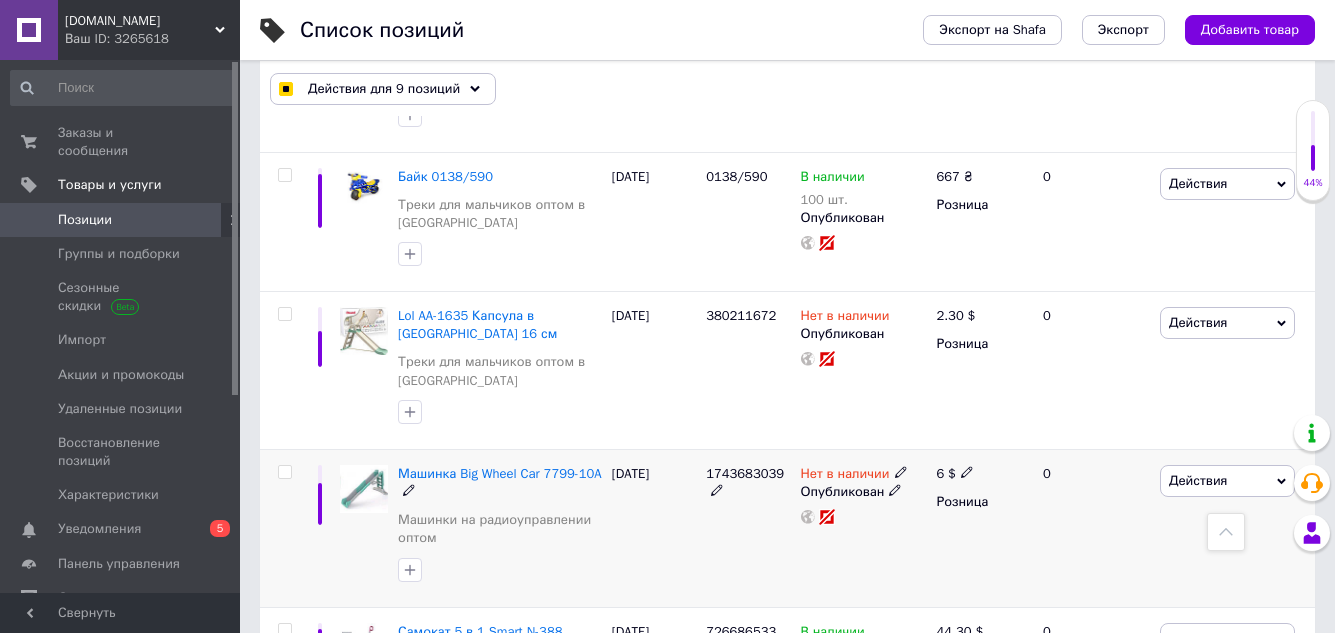 click at bounding box center (284, 472) 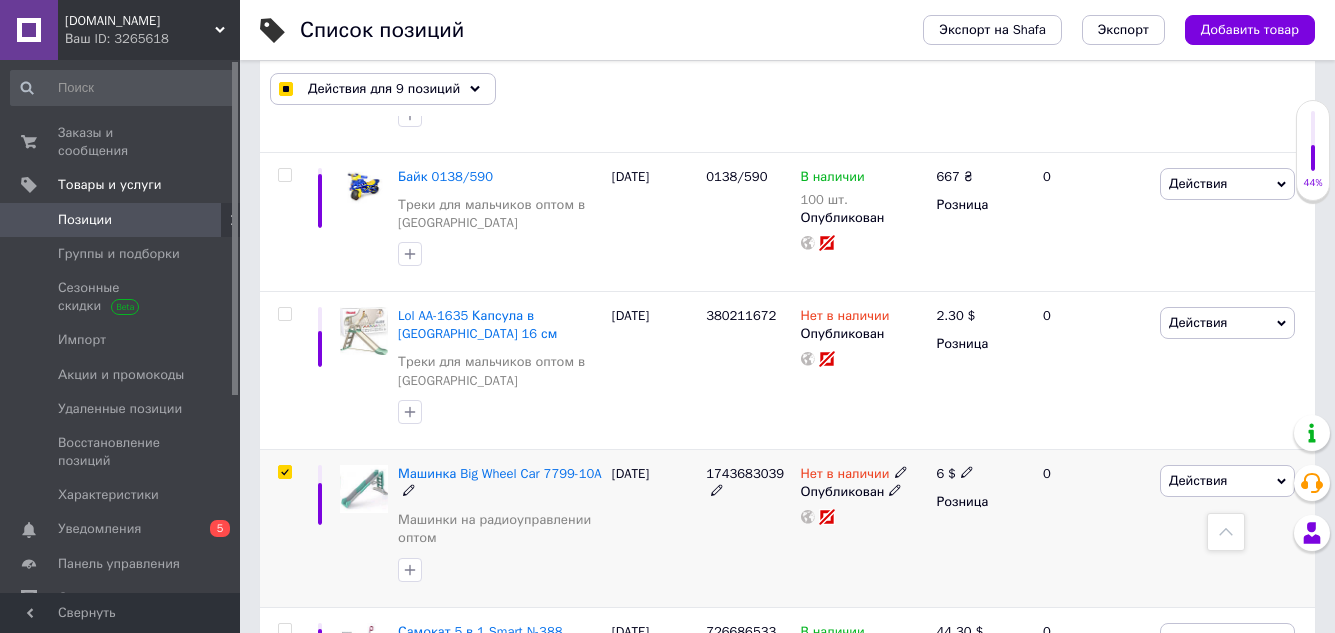 checkbox on "true" 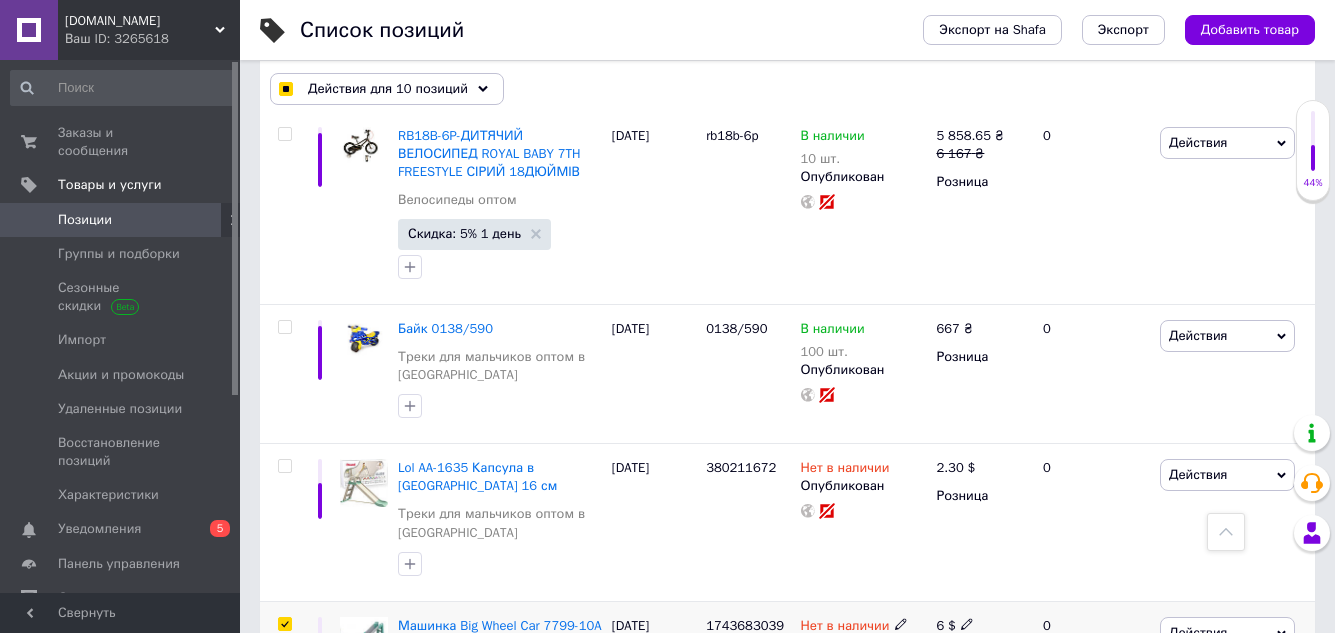 scroll, scrollTop: 11631, scrollLeft: 0, axis: vertical 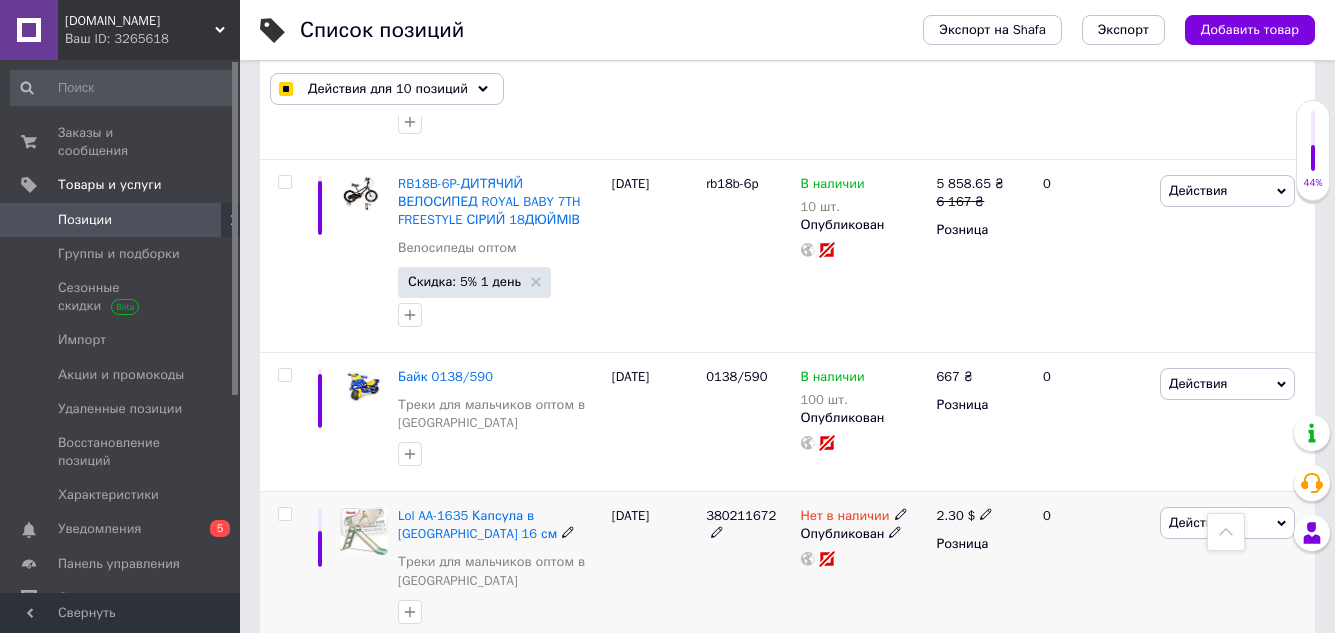 click at bounding box center (284, 514) 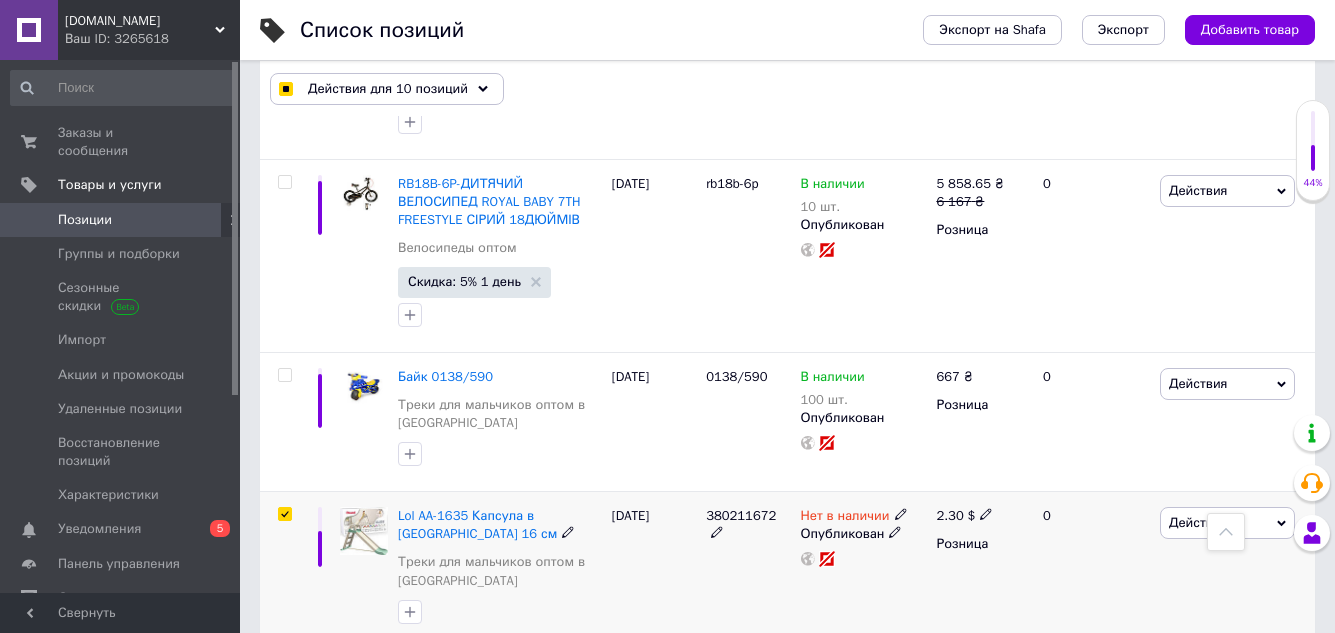 checkbox on "true" 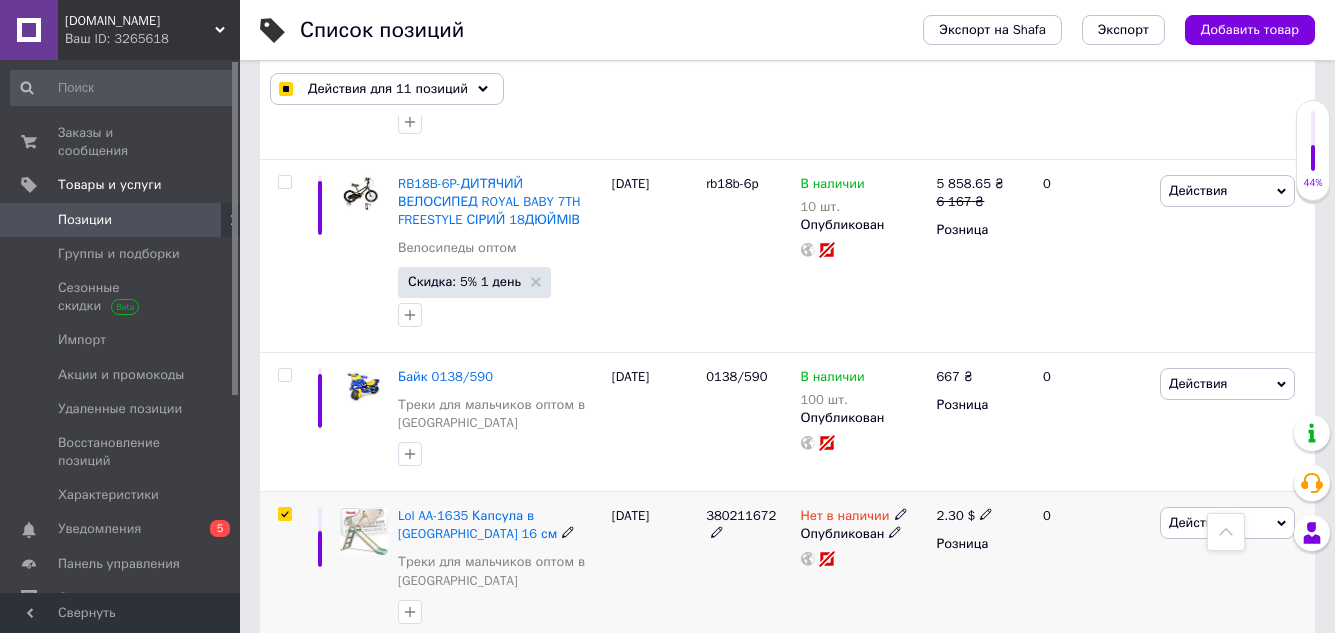 checkbox on "true" 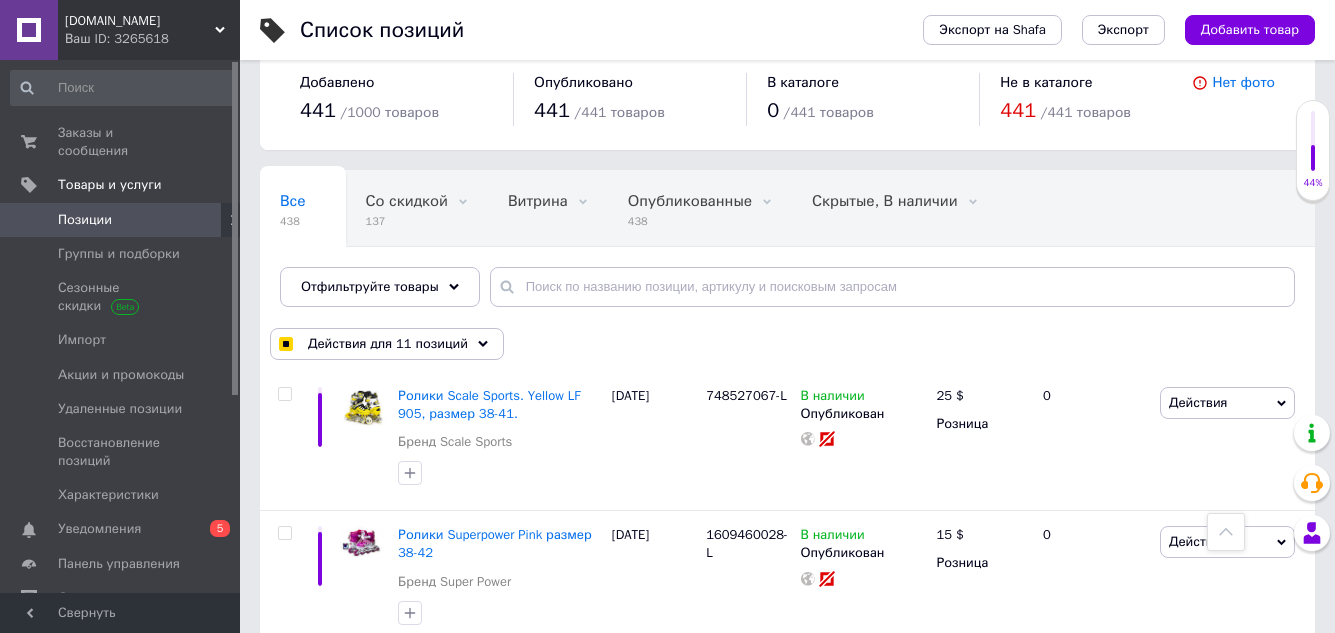 scroll, scrollTop: 0, scrollLeft: 0, axis: both 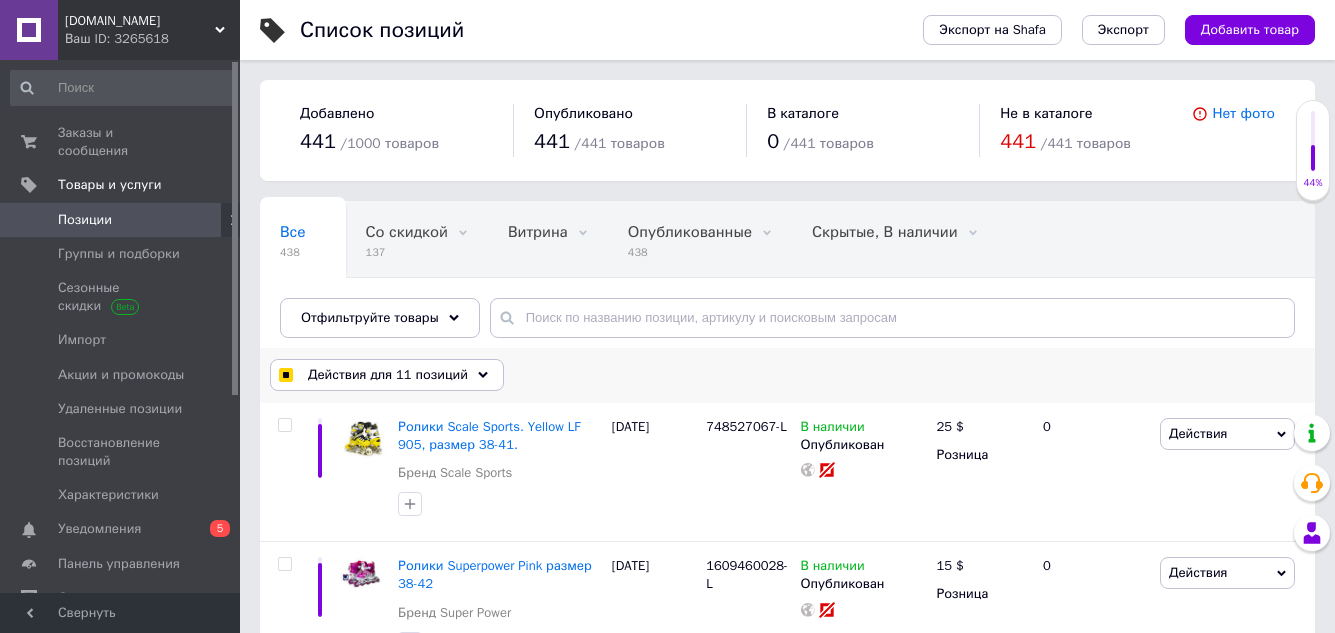 click 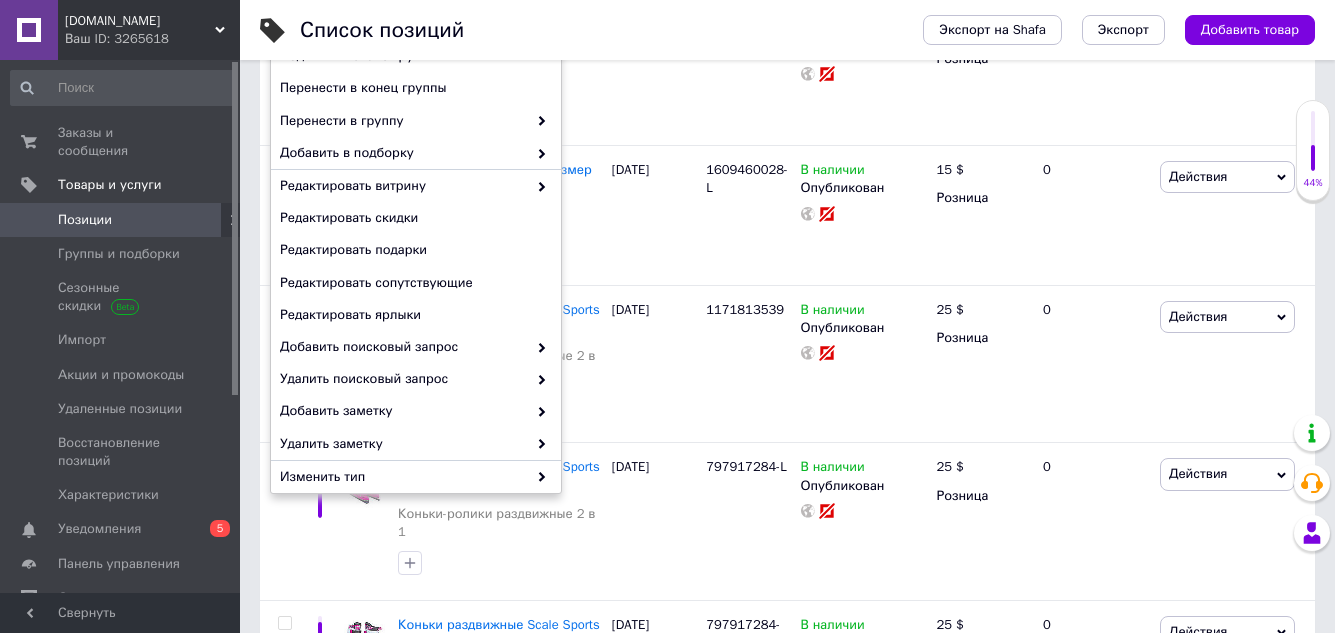 scroll, scrollTop: 400, scrollLeft: 0, axis: vertical 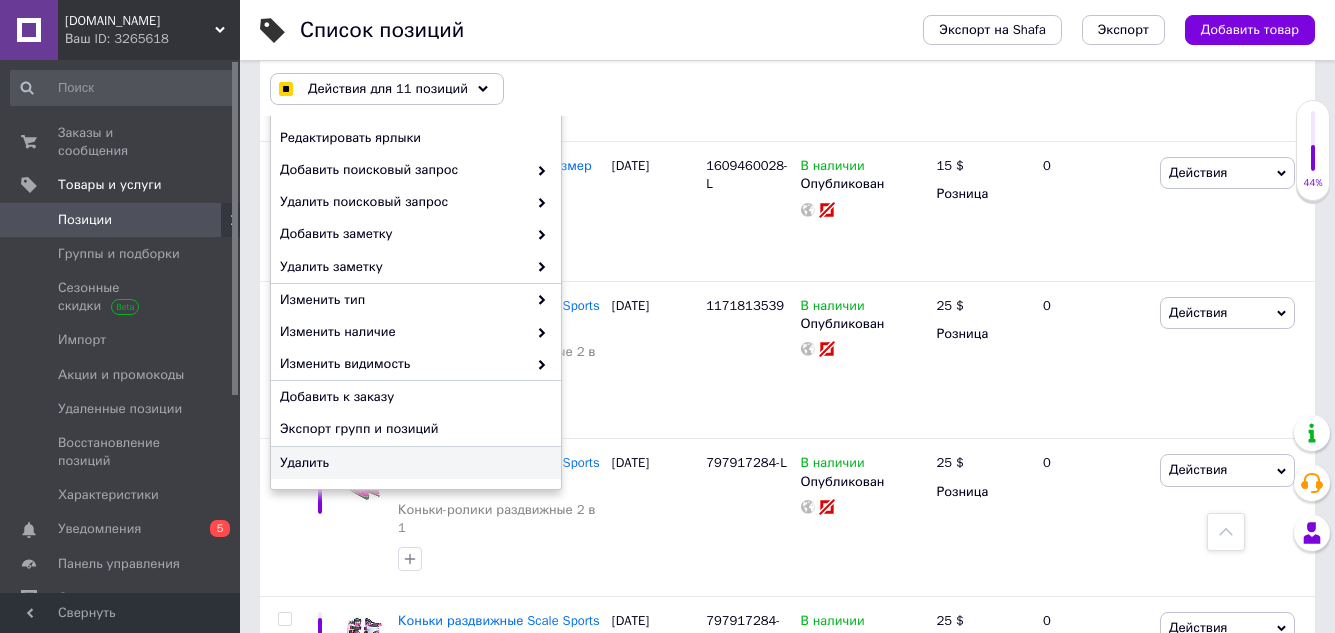 click on "Удалить" at bounding box center (413, 463) 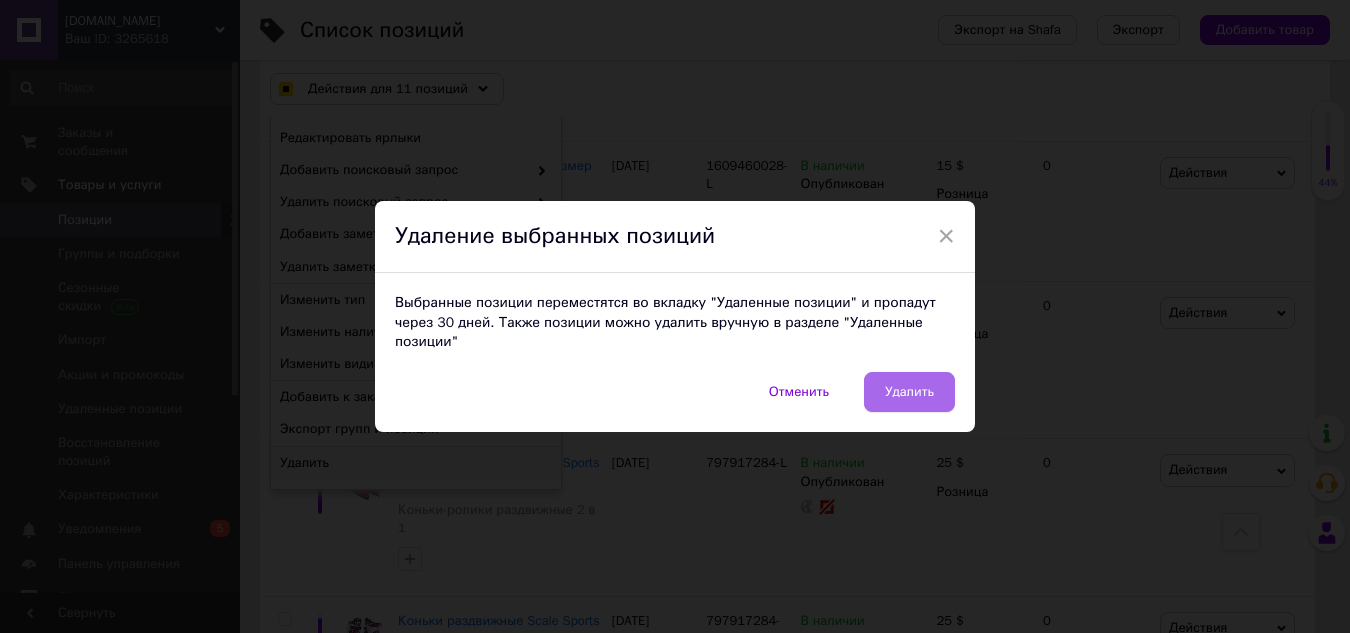 click on "Удалить" at bounding box center [909, 392] 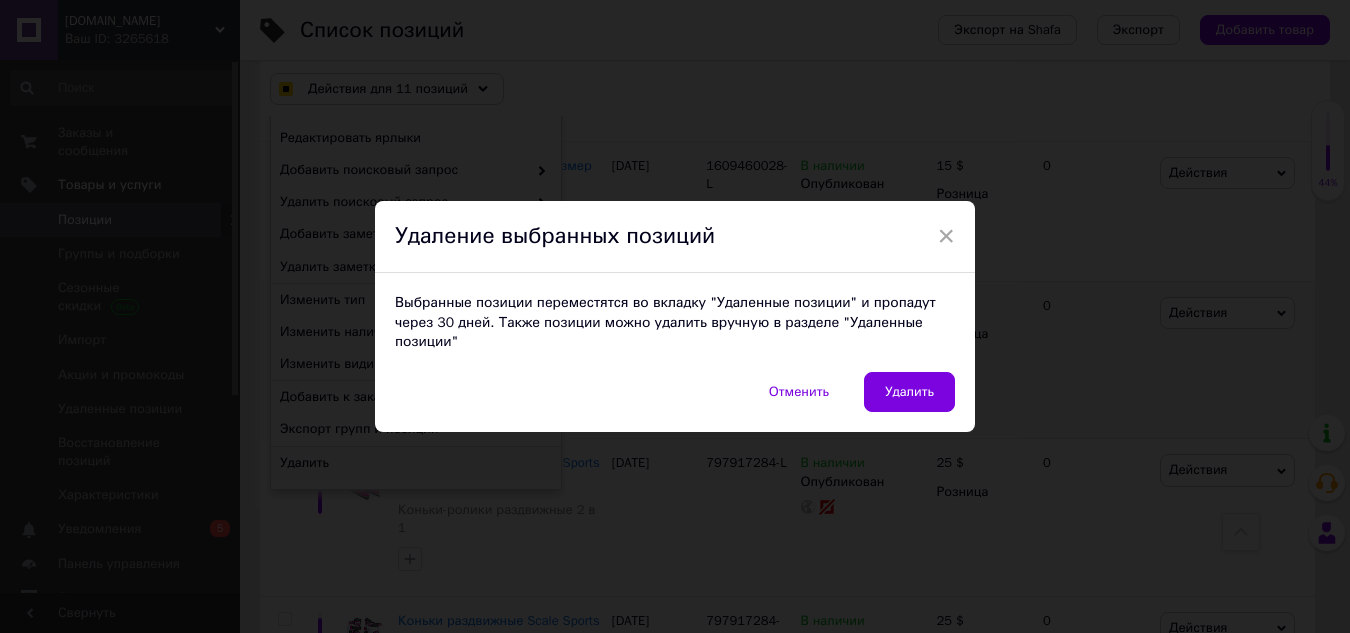 checkbox on "true" 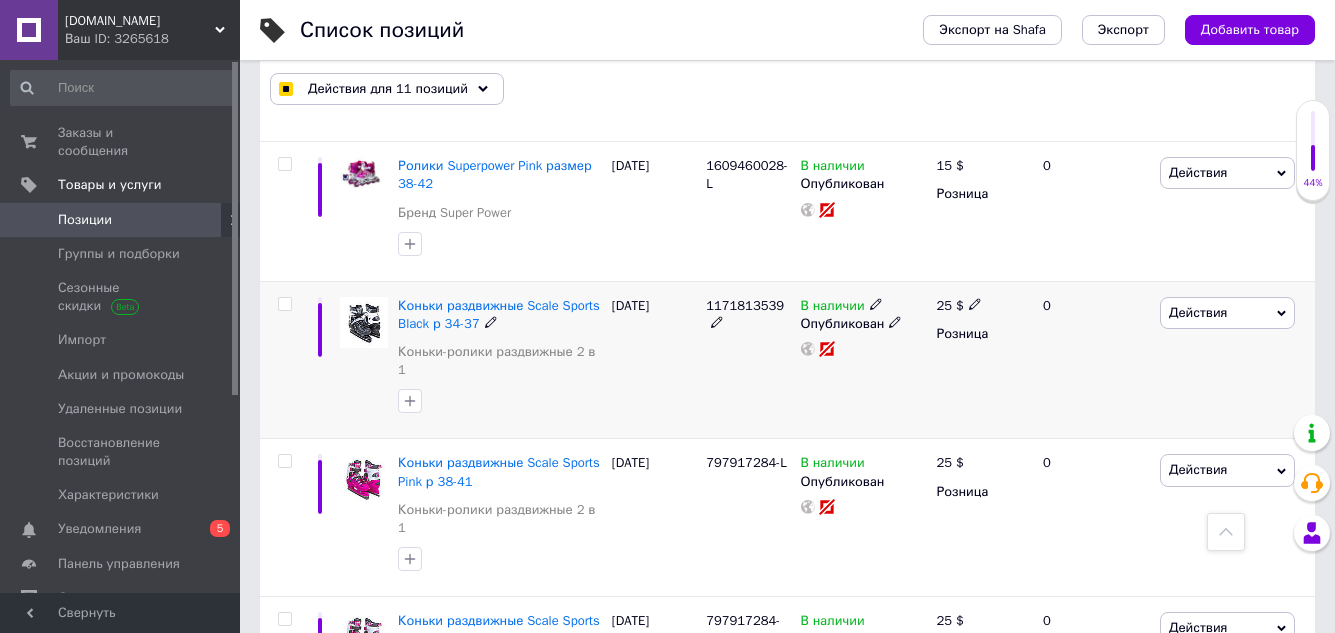 checkbox on "false" 